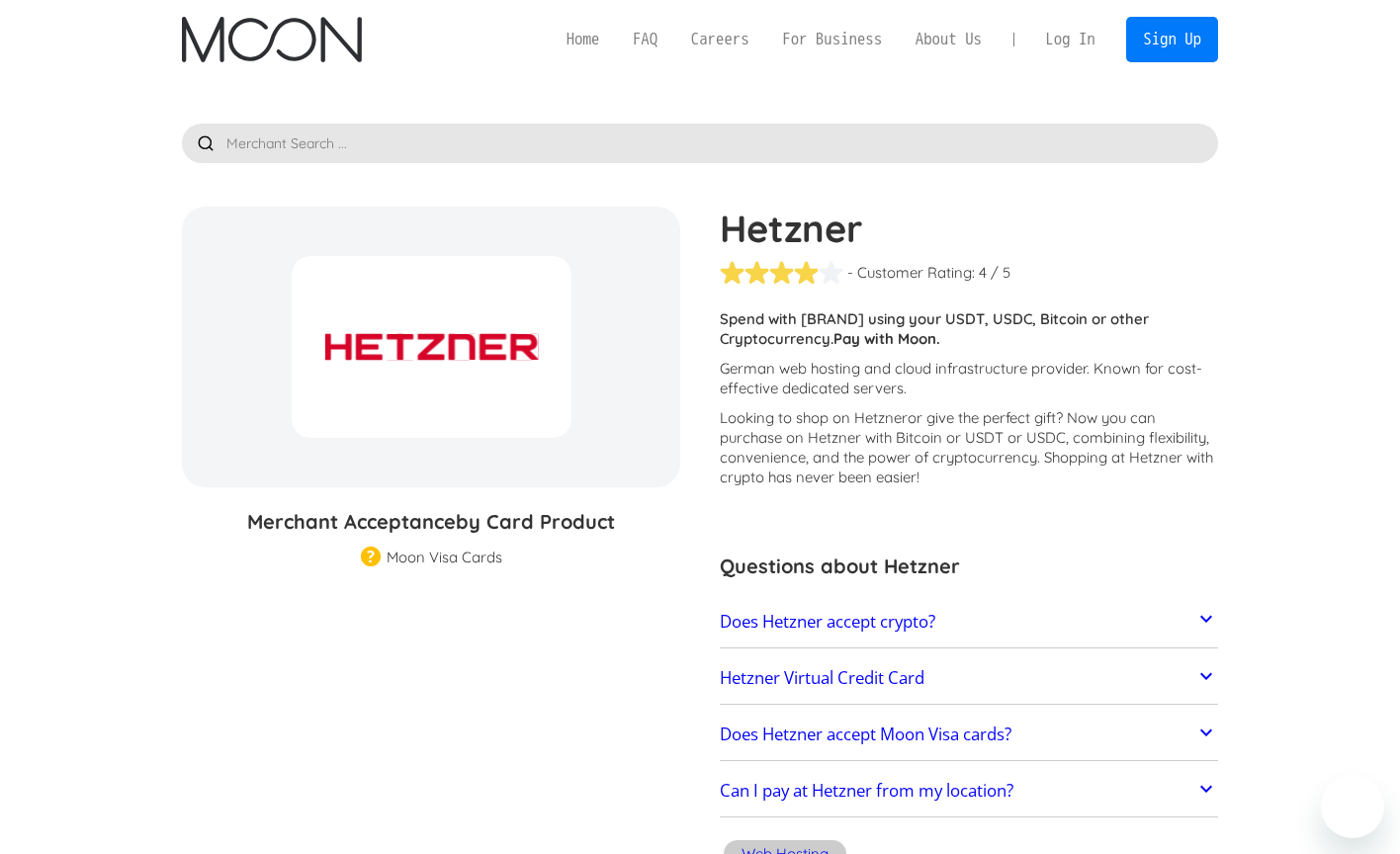 scroll, scrollTop: 0, scrollLeft: 0, axis: both 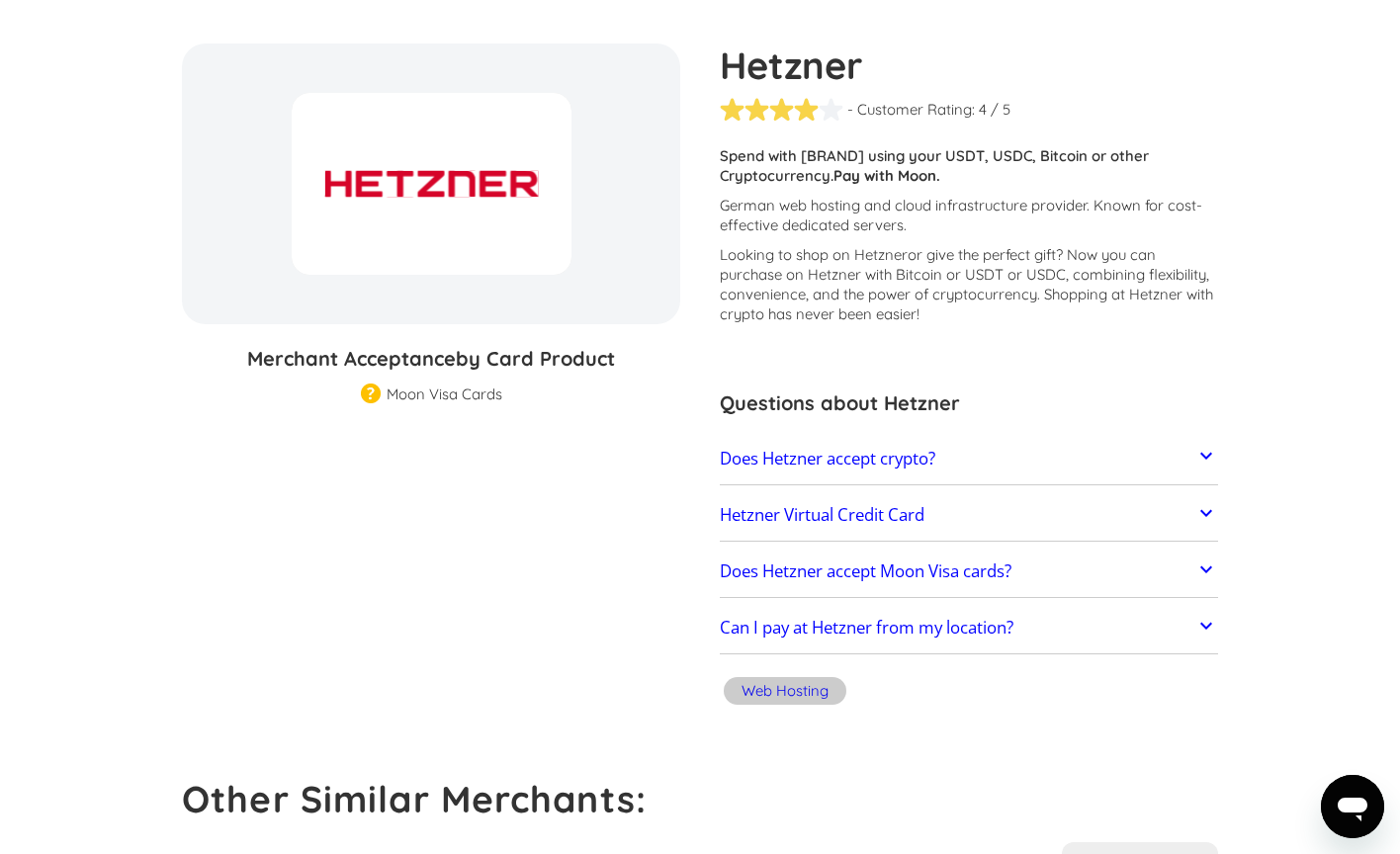 click 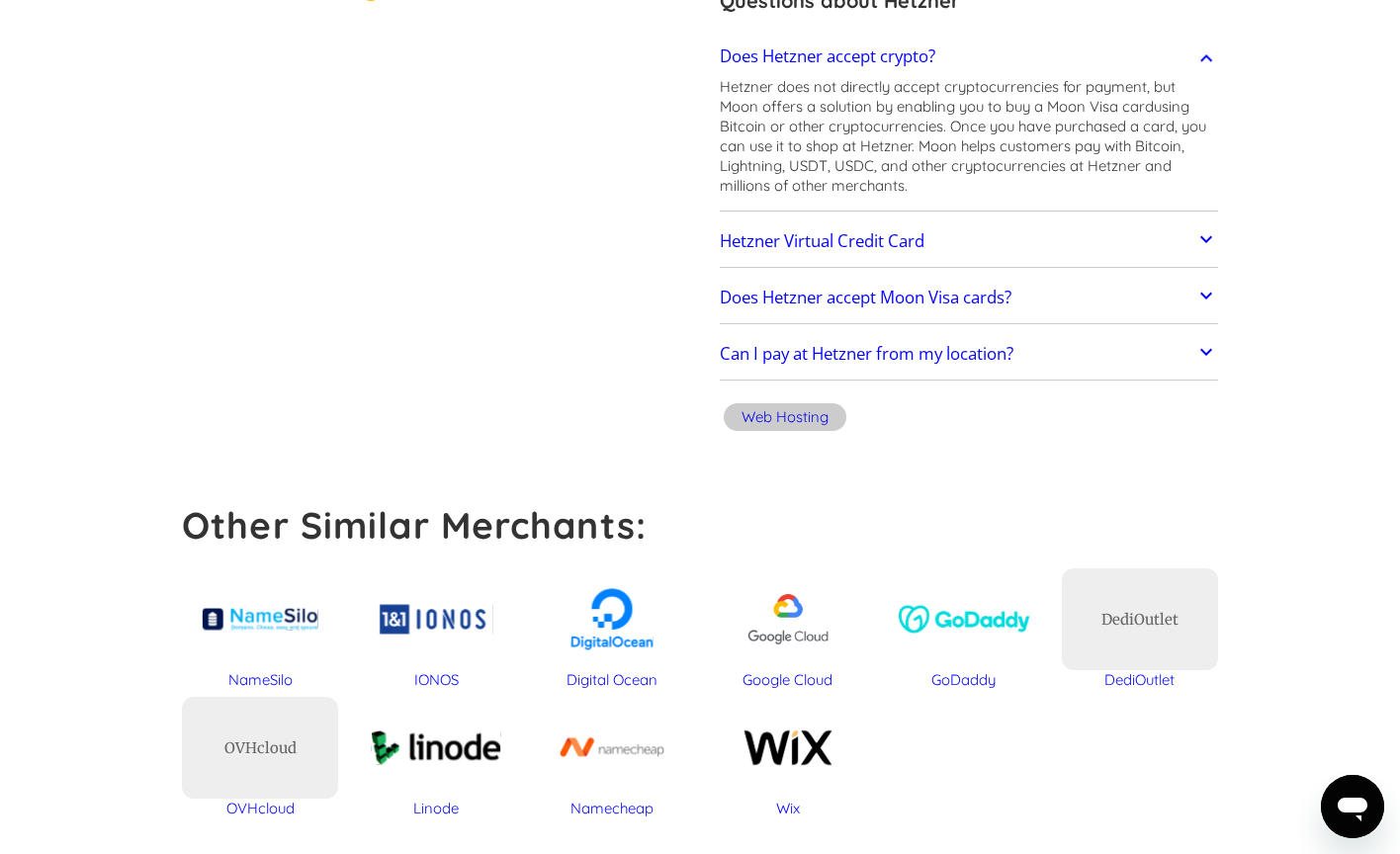 scroll, scrollTop: 582, scrollLeft: 0, axis: vertical 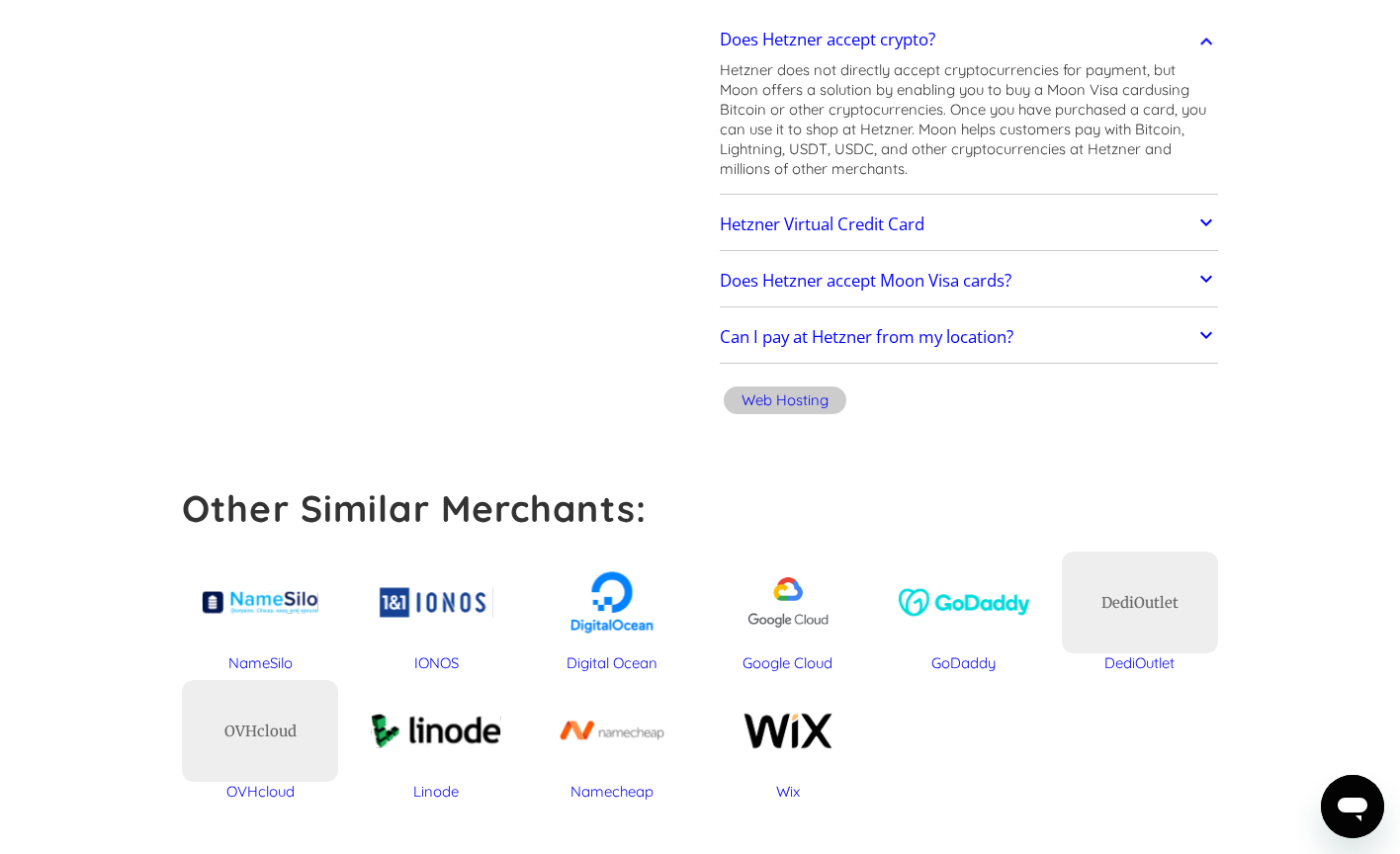 click on "Can I pay at Hetzner from my location? Moon users report successful transactions with Hetzner from most regions." at bounding box center (969, 338) 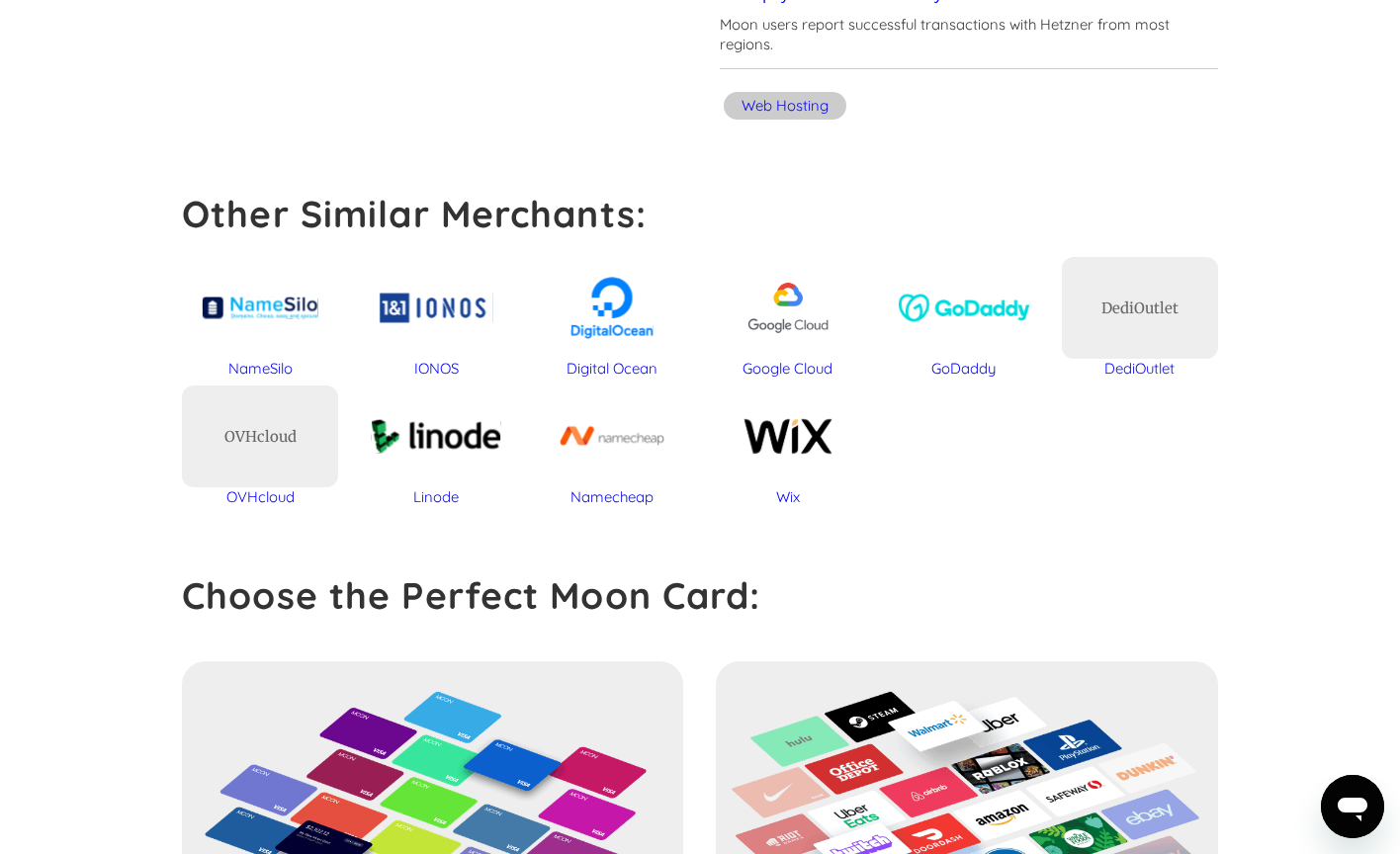scroll, scrollTop: 933, scrollLeft: 0, axis: vertical 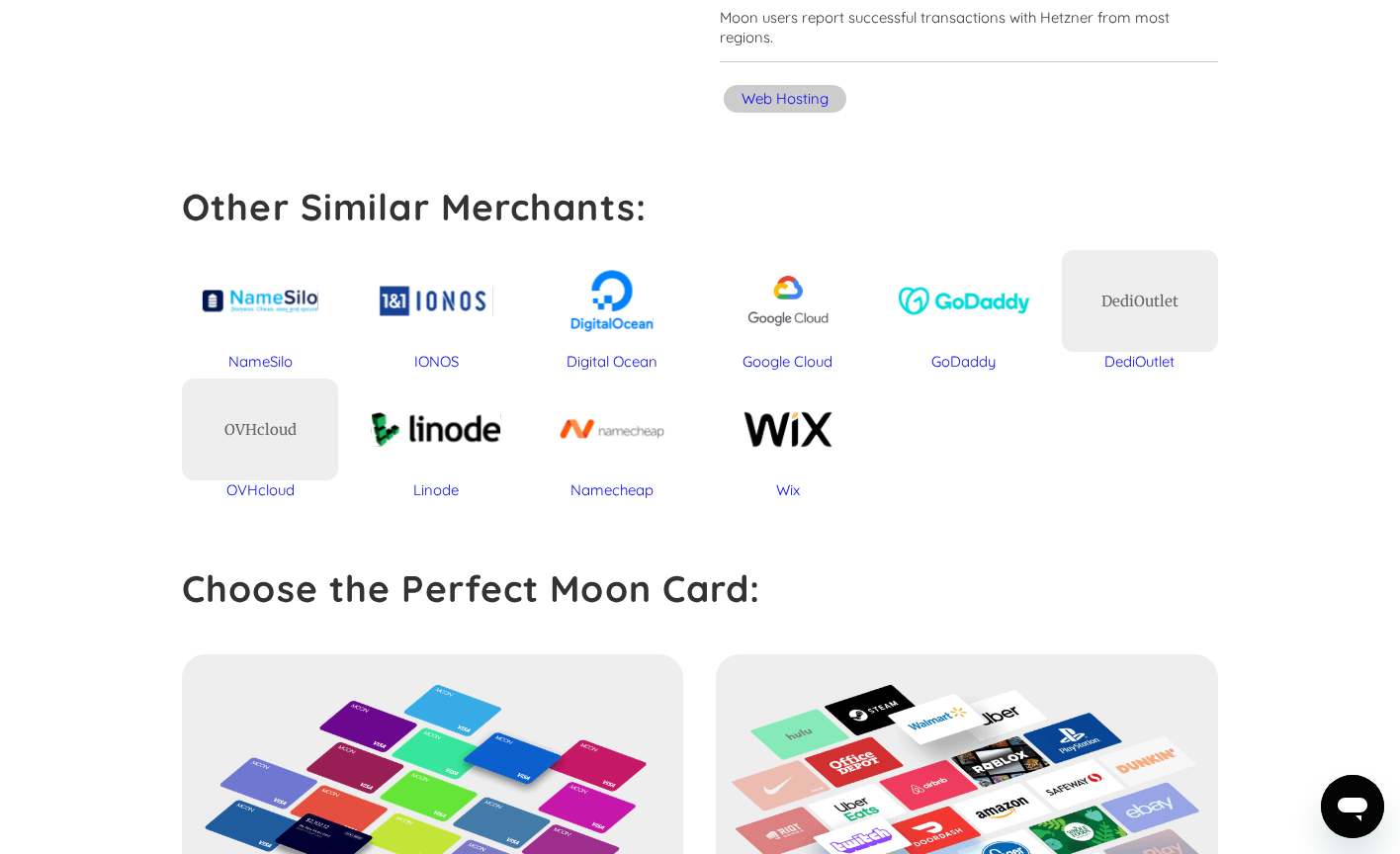 click on "Hetzner %  GIFT CARD  DISCOUNT Merchant Acceptance  by Card Product Merchant Gift Card Moon Visa Cards  Moon Pro (🏅) Visa Cards  Moon Verified (🛡️) Visa Cards  Moon Pro & Verified (🏅&🛡️) Visa Cards  Regular Moon Visa Cards Buy a  Hetzner  Gift Card Hetzner  - Customer Rating:  ( 🏅 🛡️ 🏅&🛡️ ) 1 5 1.5 2 2.5 3 3.5 4 4.5 5 / 5 Customers report issues with transactions at  Hetzner . Some merchants are disabled for legal and regulatory reasons, as well as restrictions placed by Moon's partner financial institutions. Other merchants reject international cards due to aggressive anti-fraud controls and domestic address requirements.  Spend with Hetzner using your USDT, USDC, Bitcoin or other Cryptocurrency.  Pay with Moon. German web hosting and cloud infrastructure provider. Known for cost-effective dedicated servers. Looking to shop on Hetzner  or give the perfect gift Hetzner is located in  () and typically charges in  (). Questions about Hetzner Does Hetzner accept crypto? :" at bounding box center (700, 270) 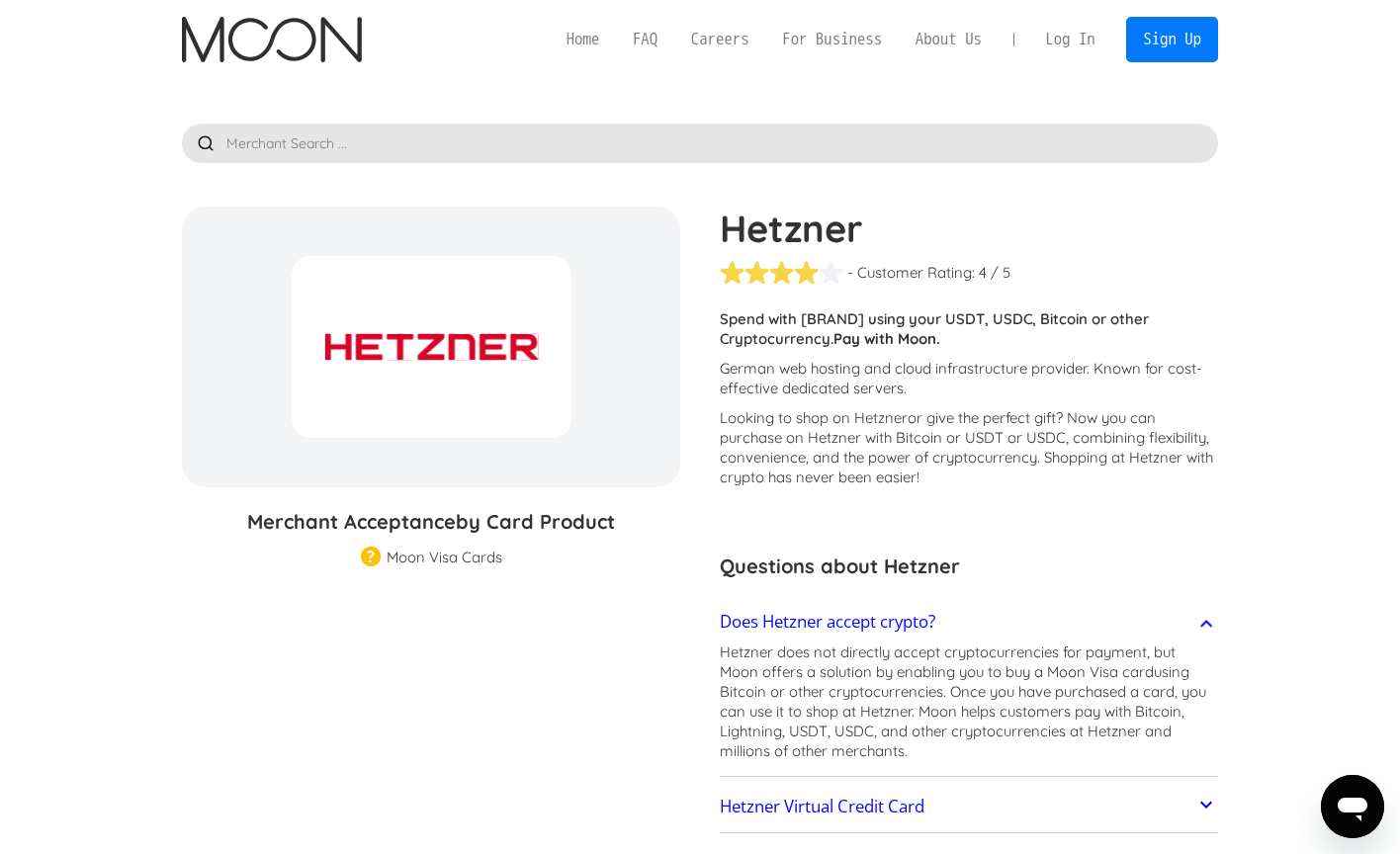 scroll, scrollTop: 0, scrollLeft: 0, axis: both 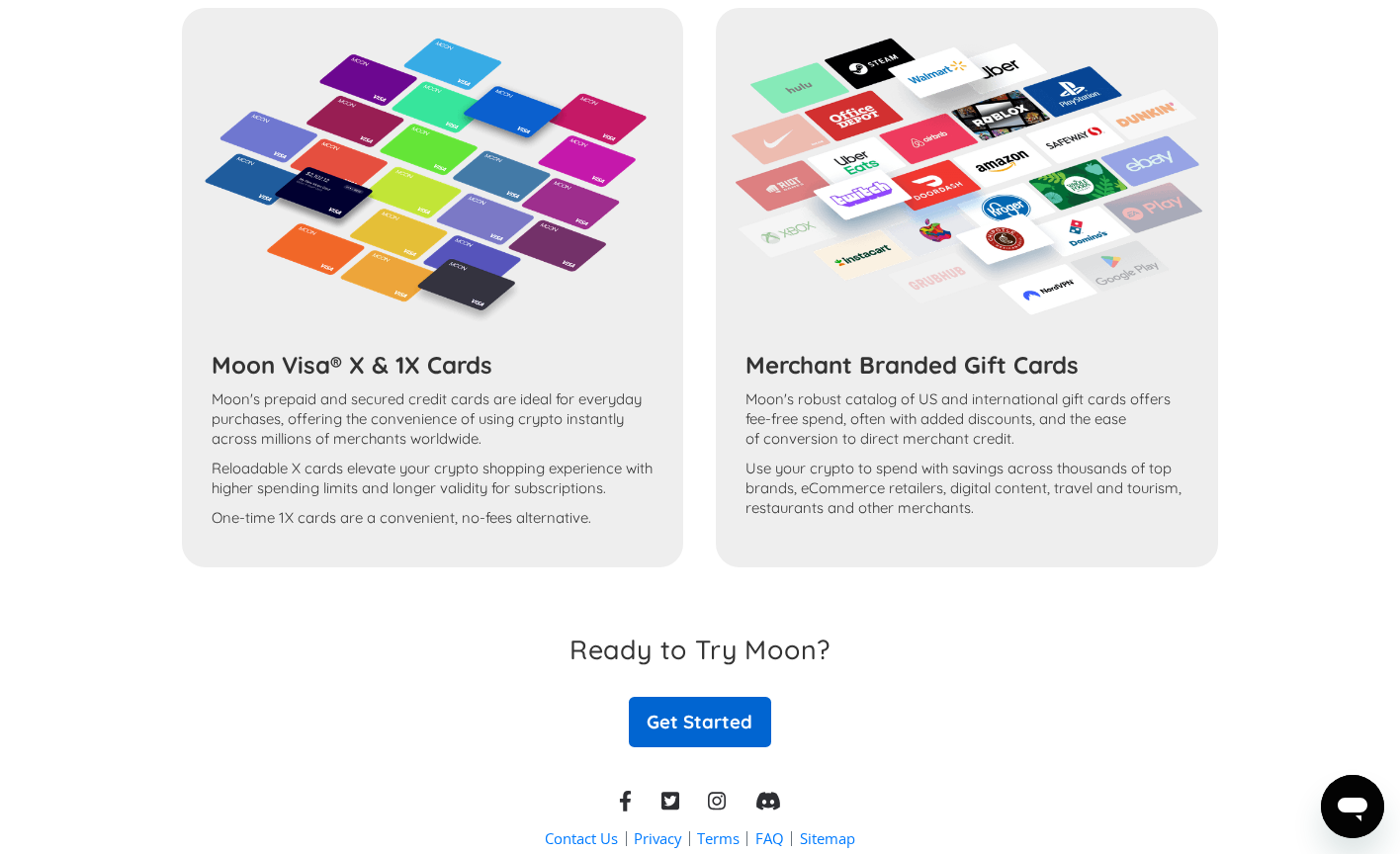 click on "Get Started" at bounding box center (700, 722) 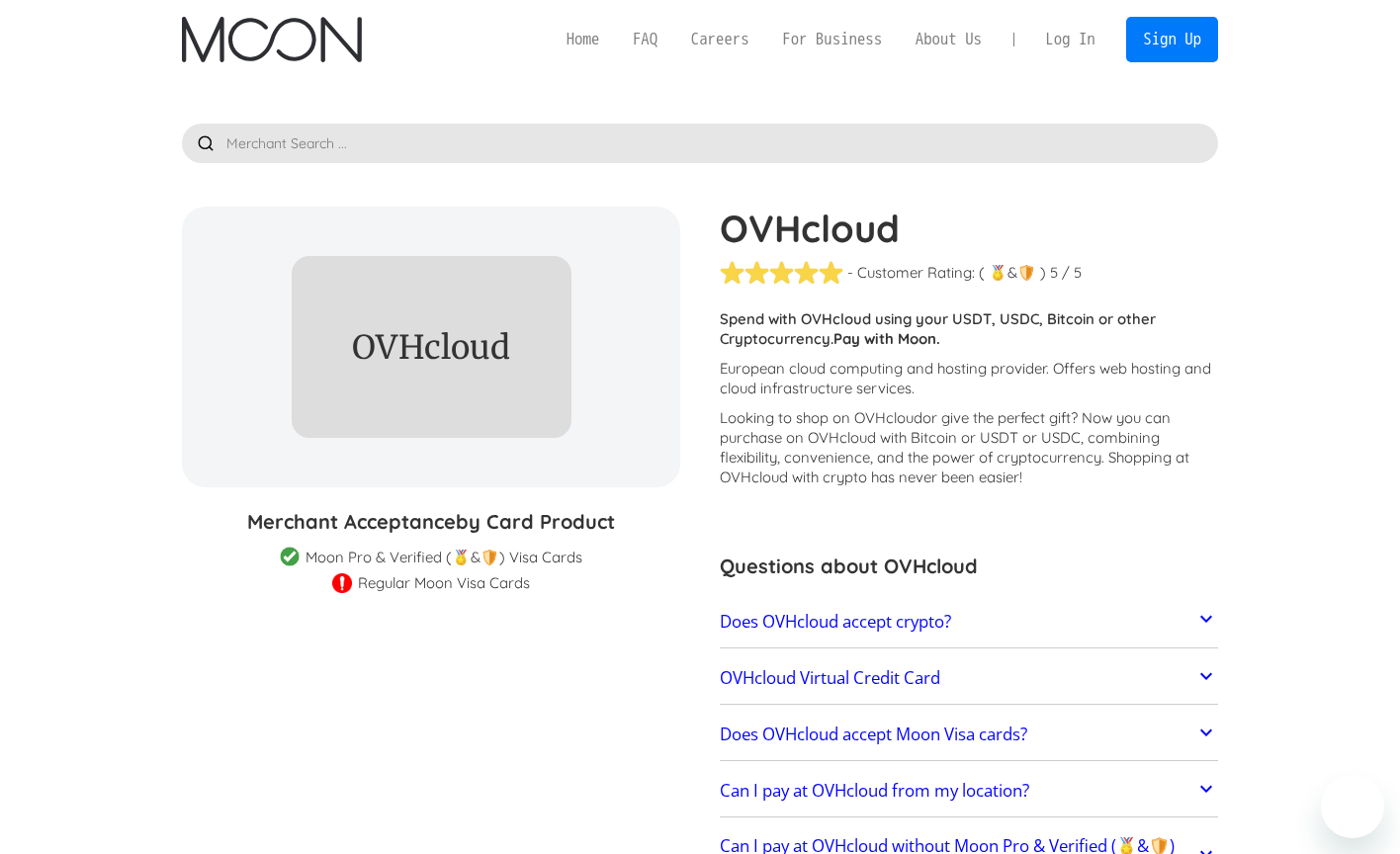 scroll, scrollTop: 0, scrollLeft: 0, axis: both 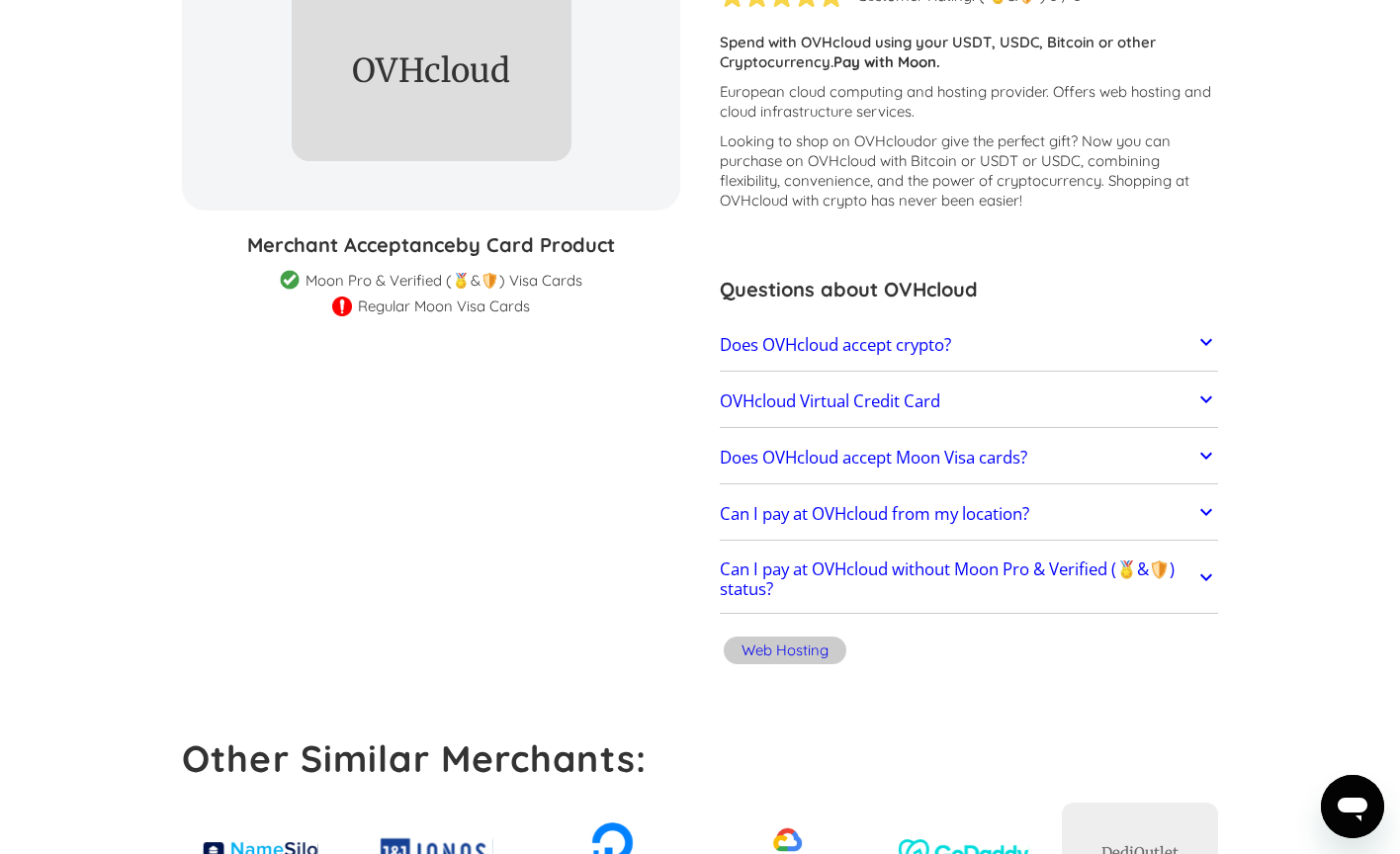 click 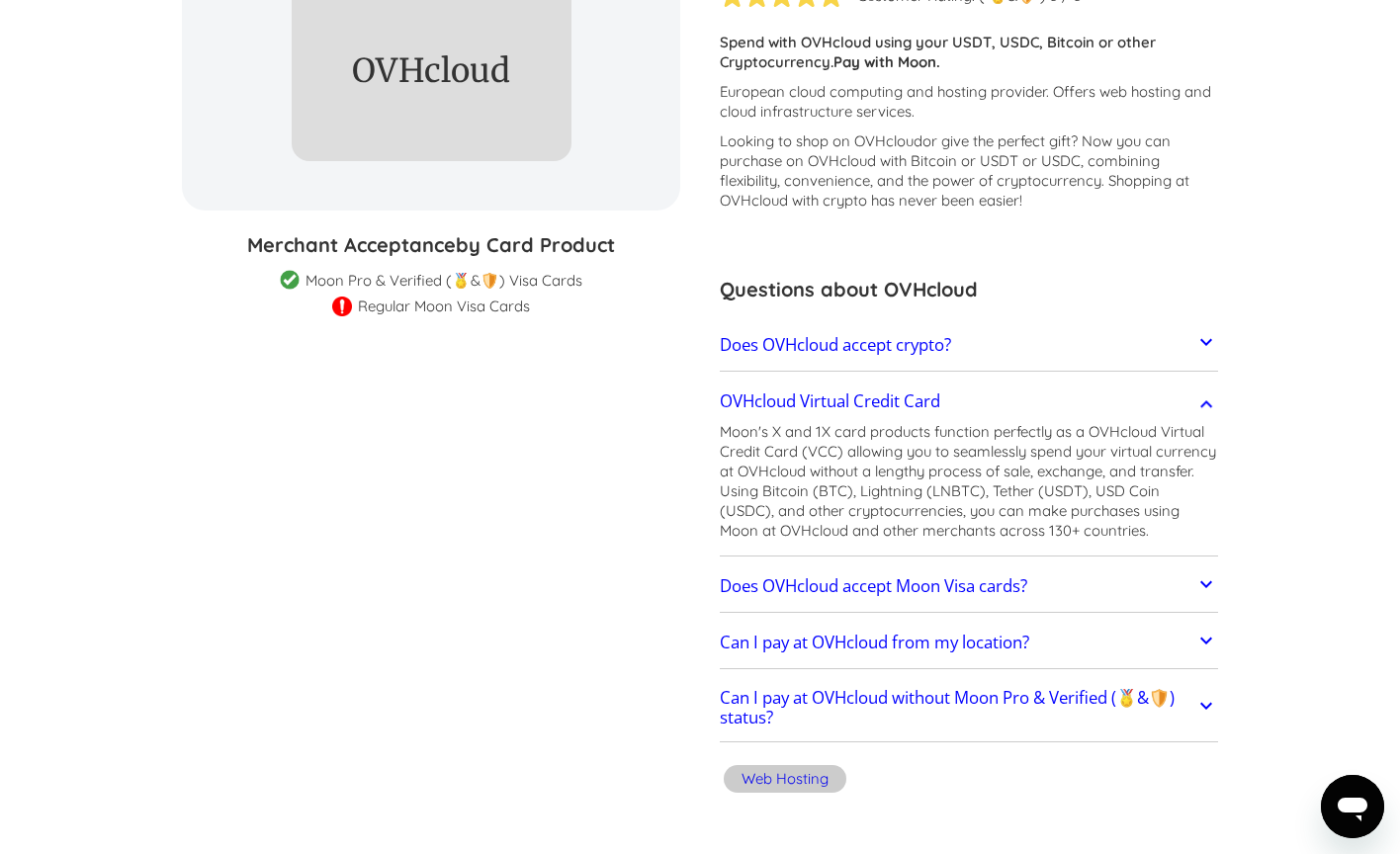 click 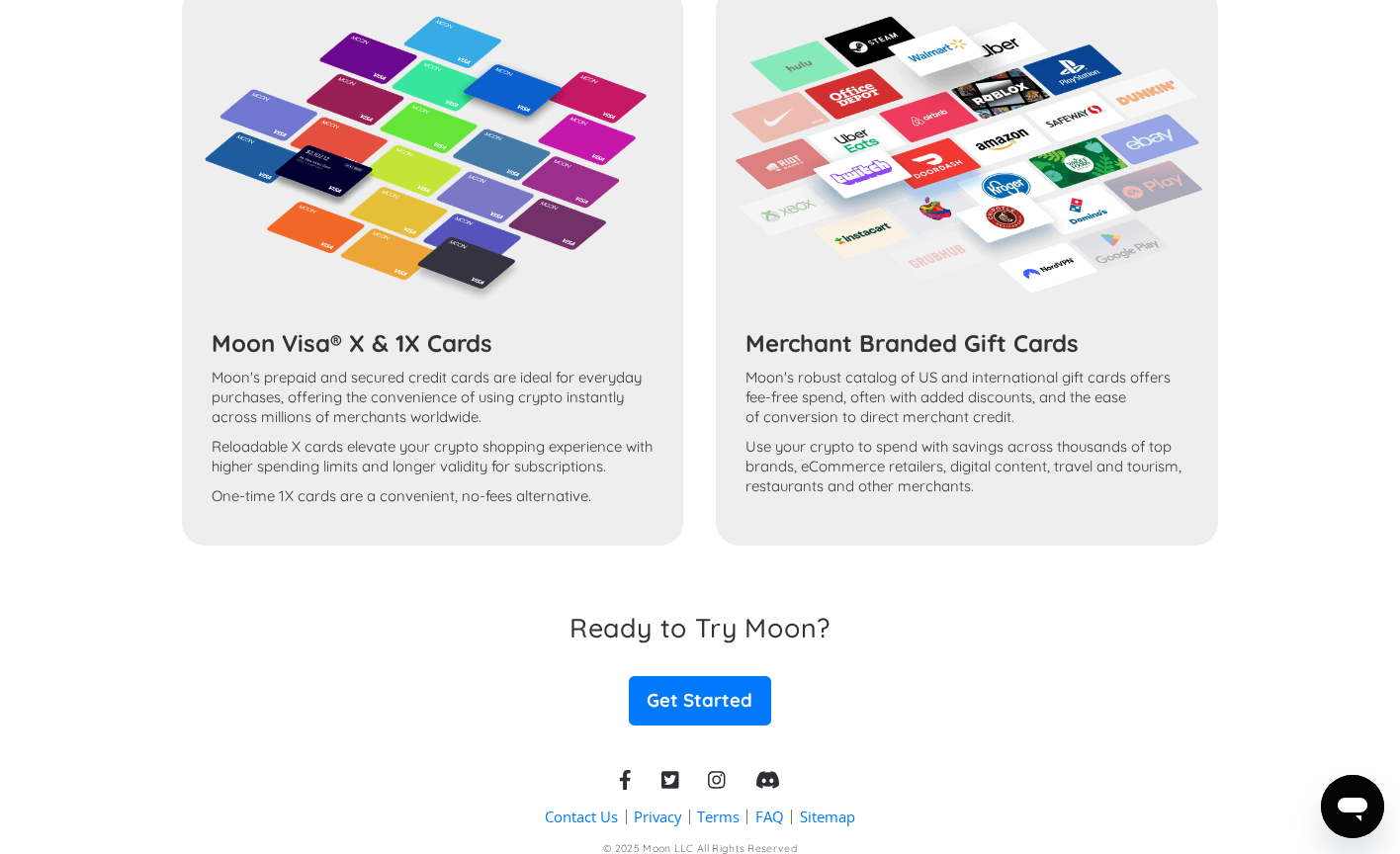 scroll, scrollTop: 1500, scrollLeft: 0, axis: vertical 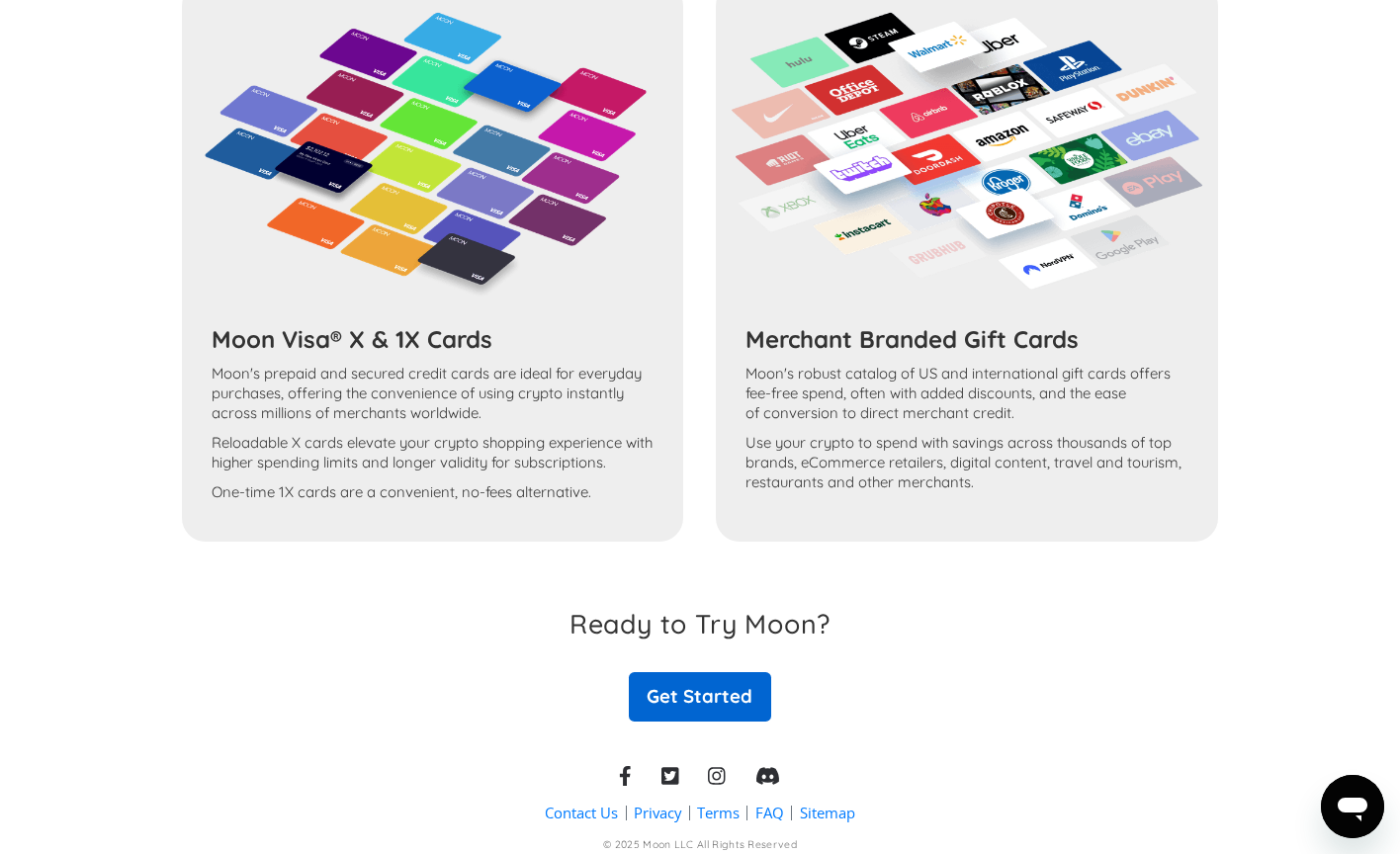 click on "Get Started" at bounding box center [700, 697] 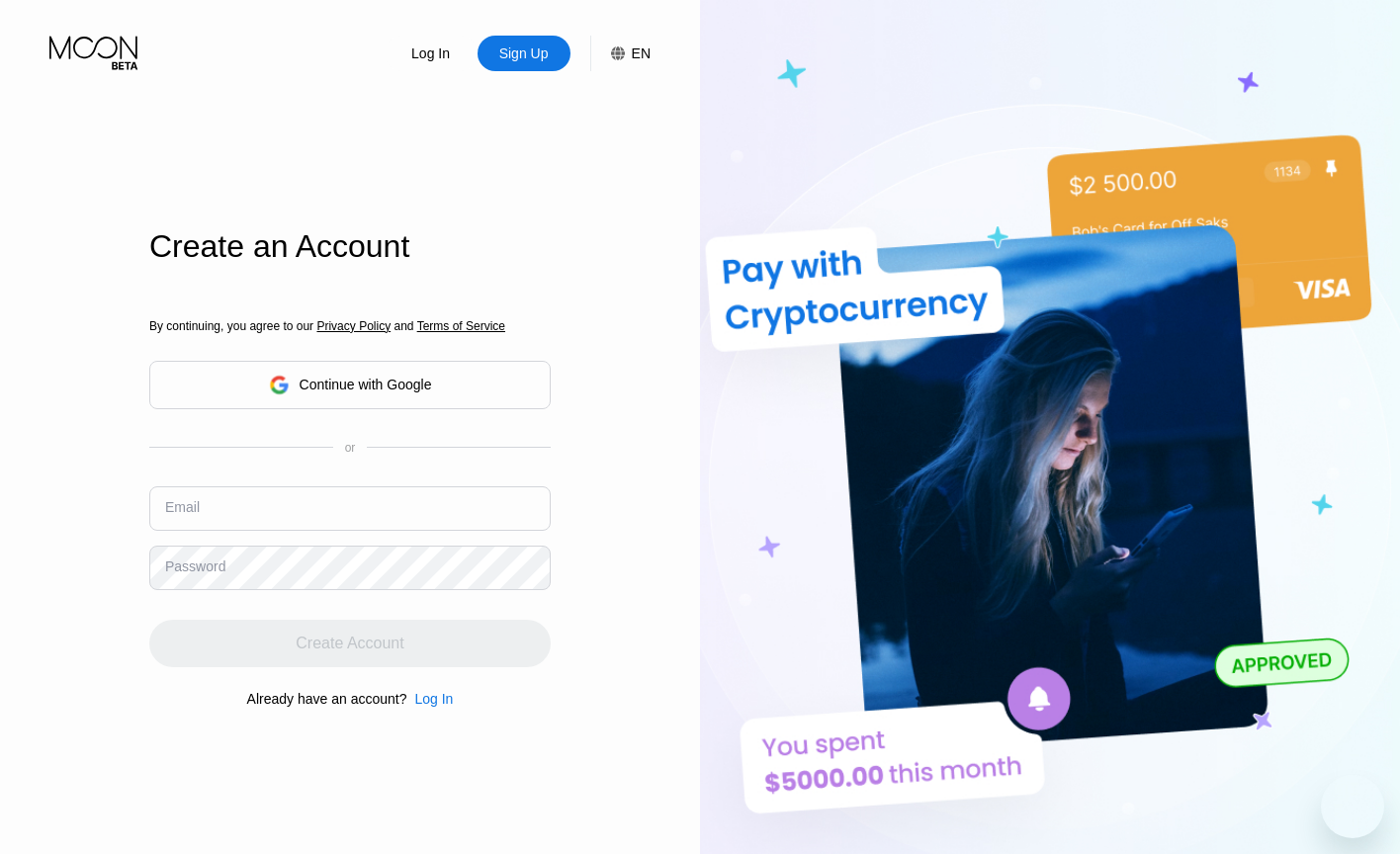 scroll, scrollTop: 0, scrollLeft: 0, axis: both 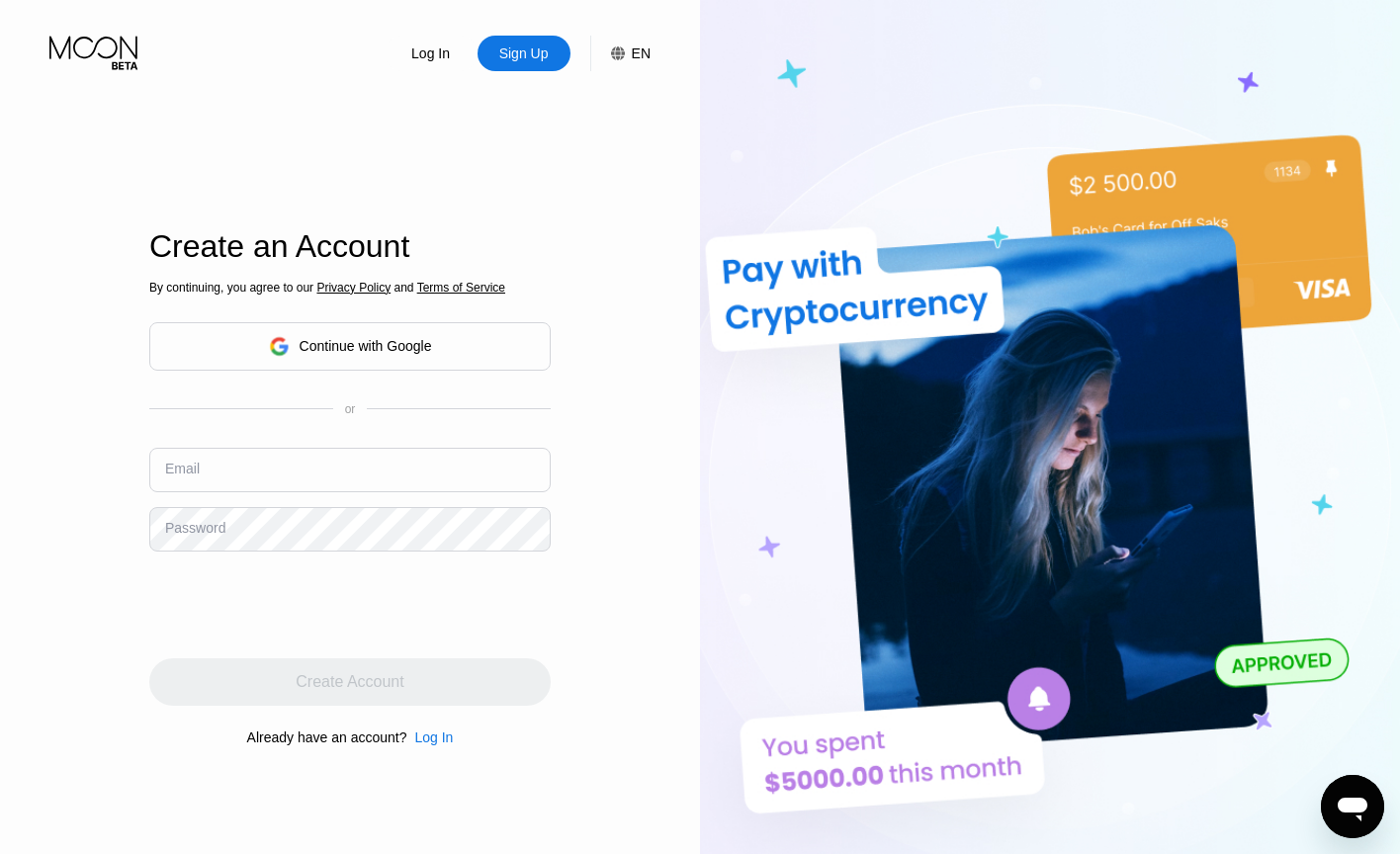 click at bounding box center [350, 470] 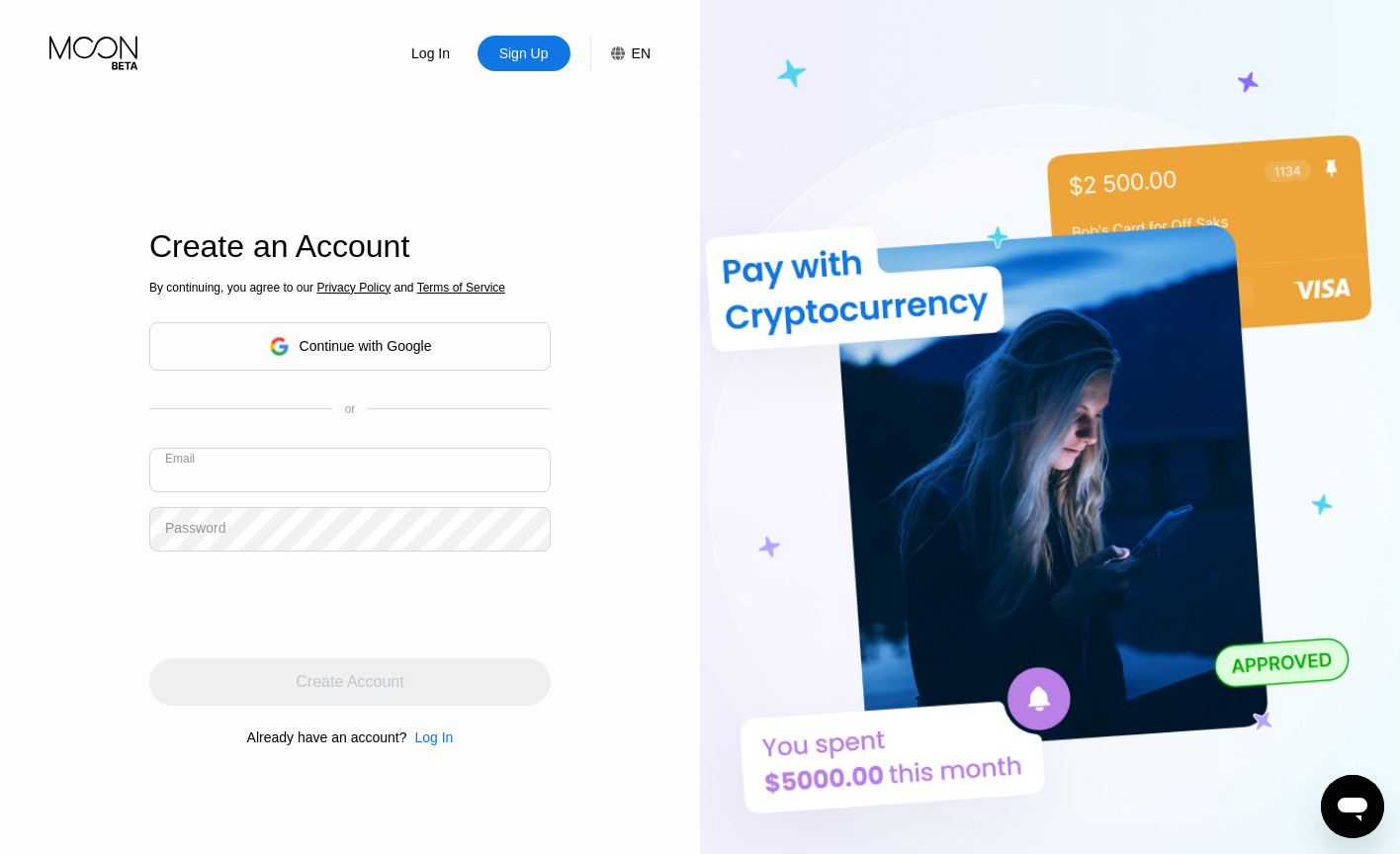paste on "Lo0ck@proton.me" 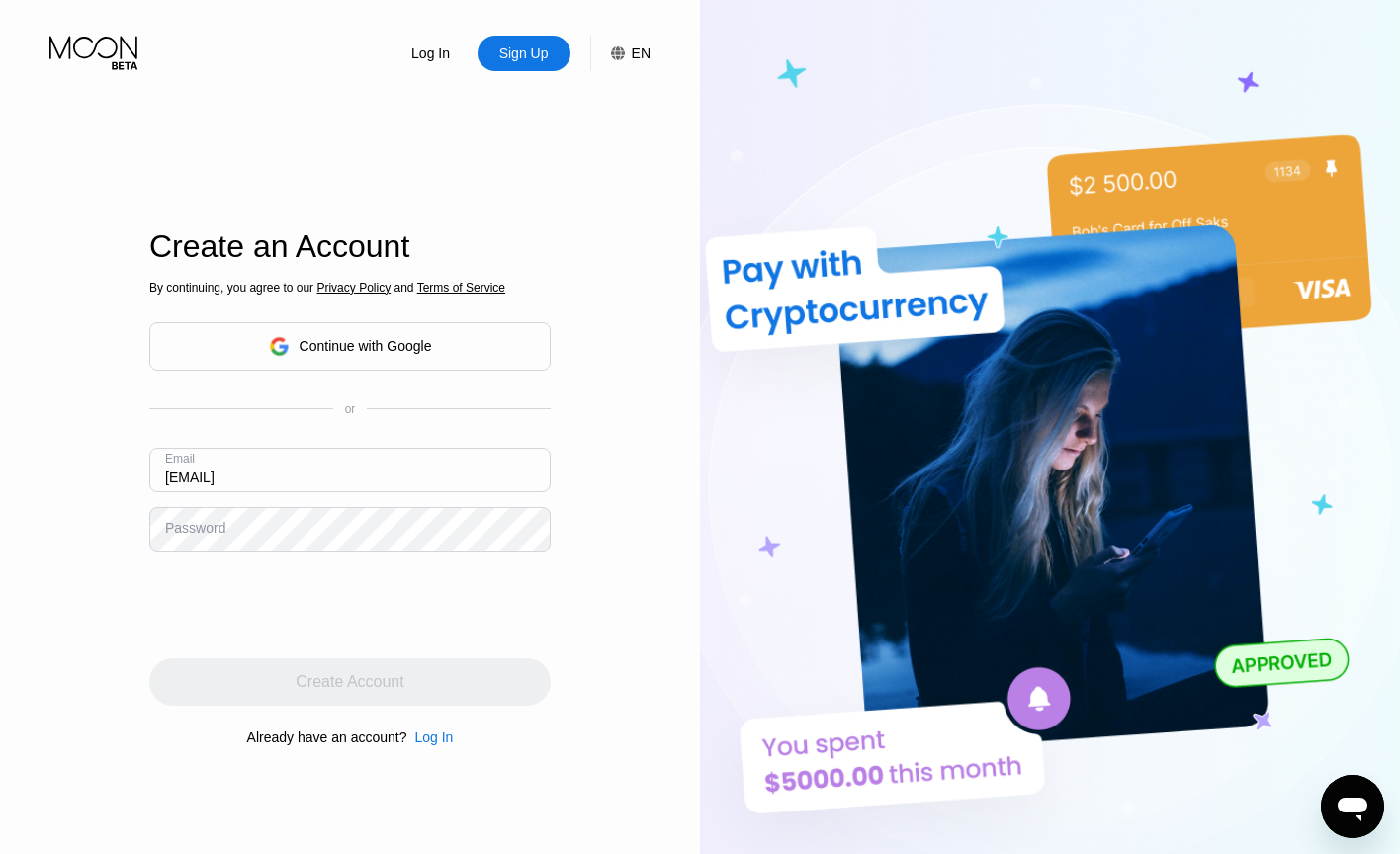 type on "Lo0ck@proton.me" 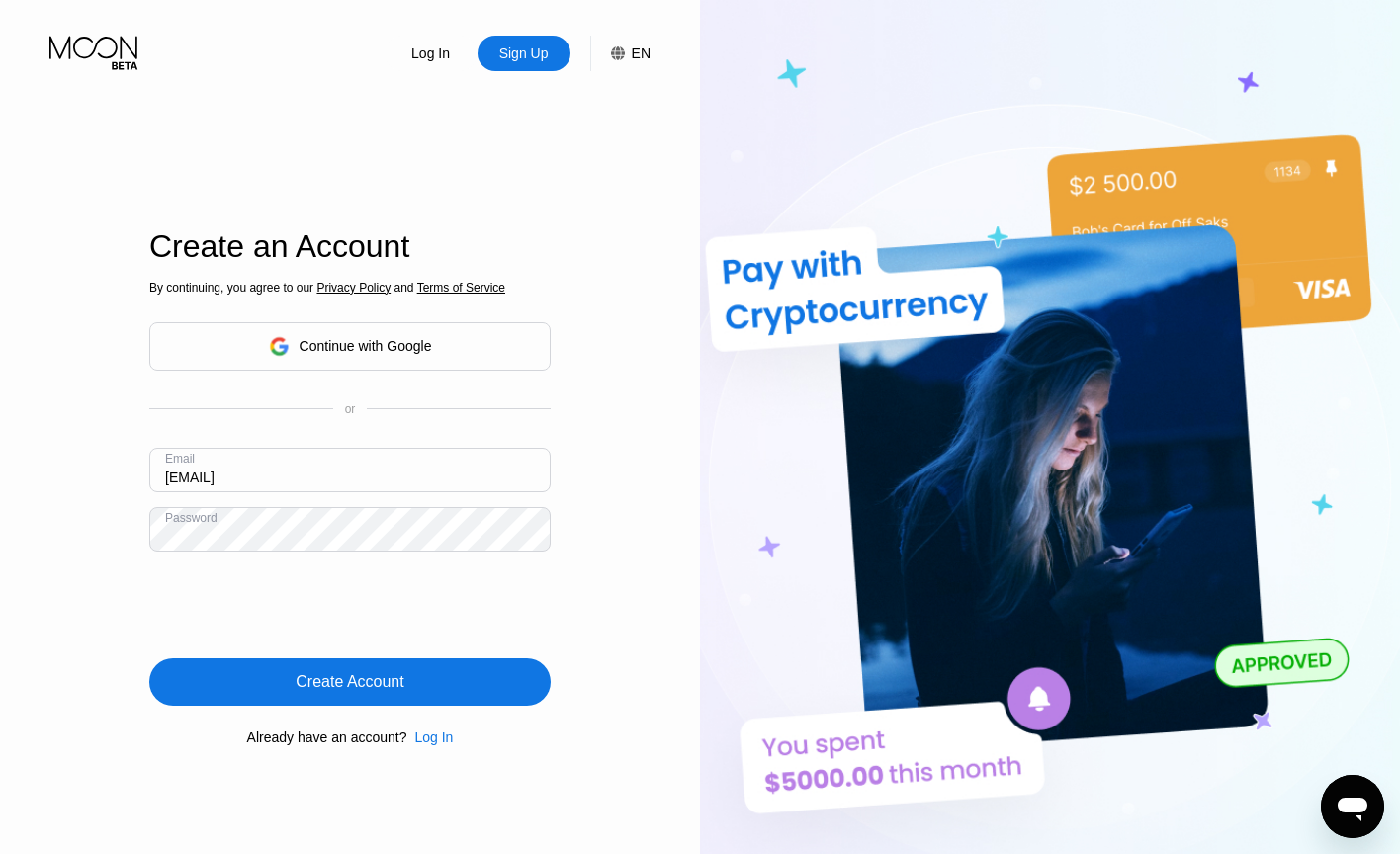 click on "Create Account" at bounding box center (349, 682) 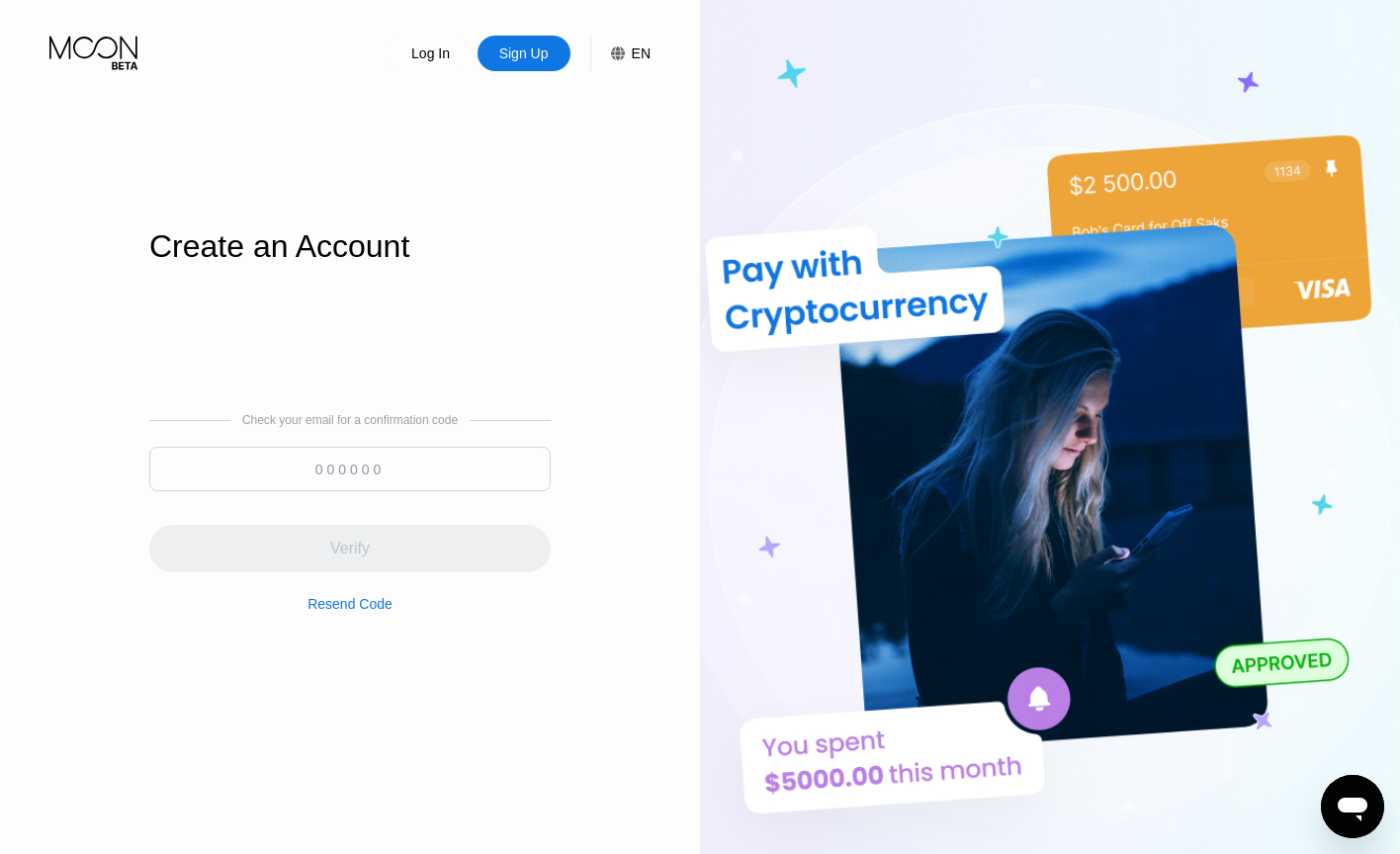 click at bounding box center [350, 469] 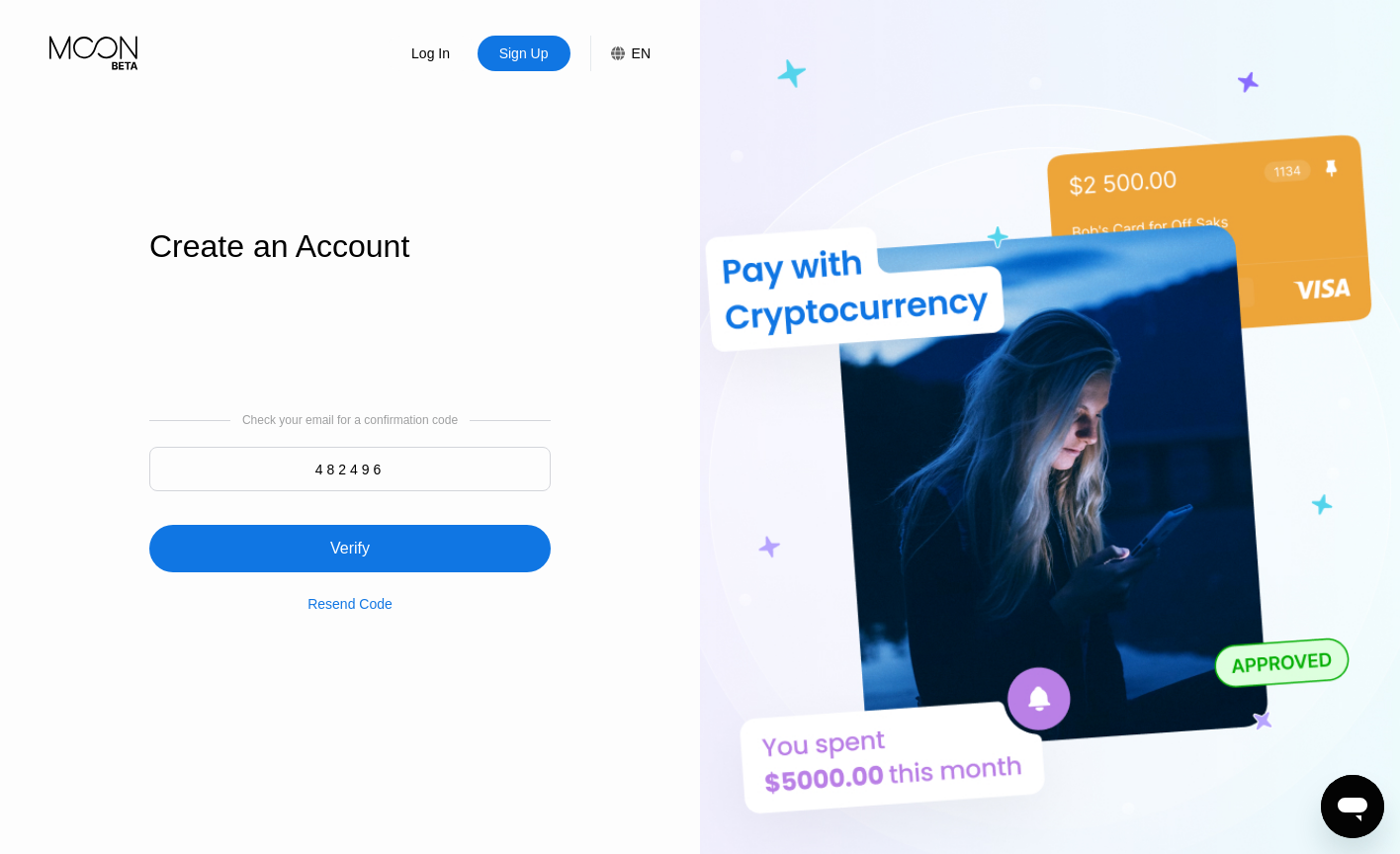 type on "482496" 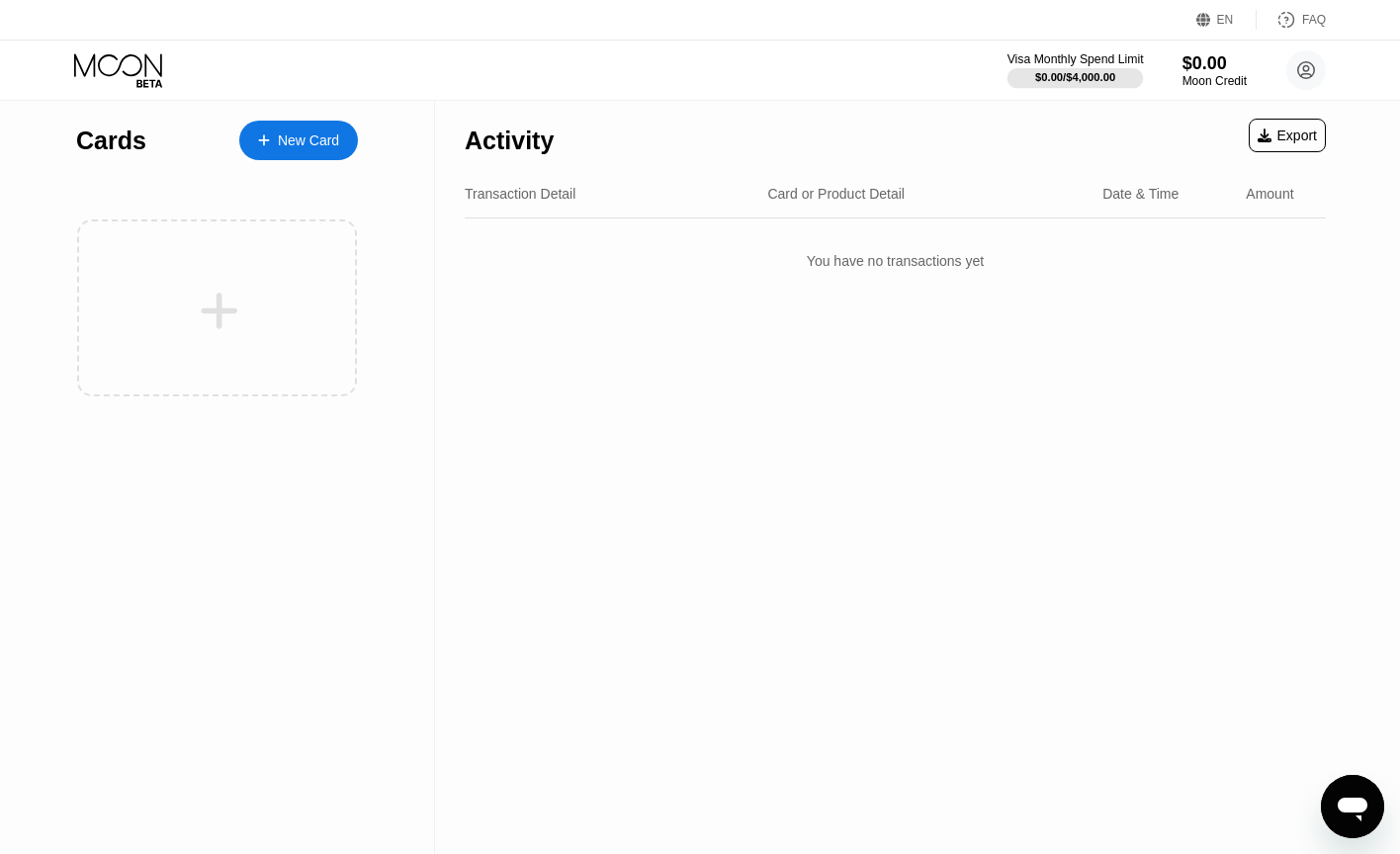 click on "$0.00 / $4,000.00" at bounding box center (1075, 77) 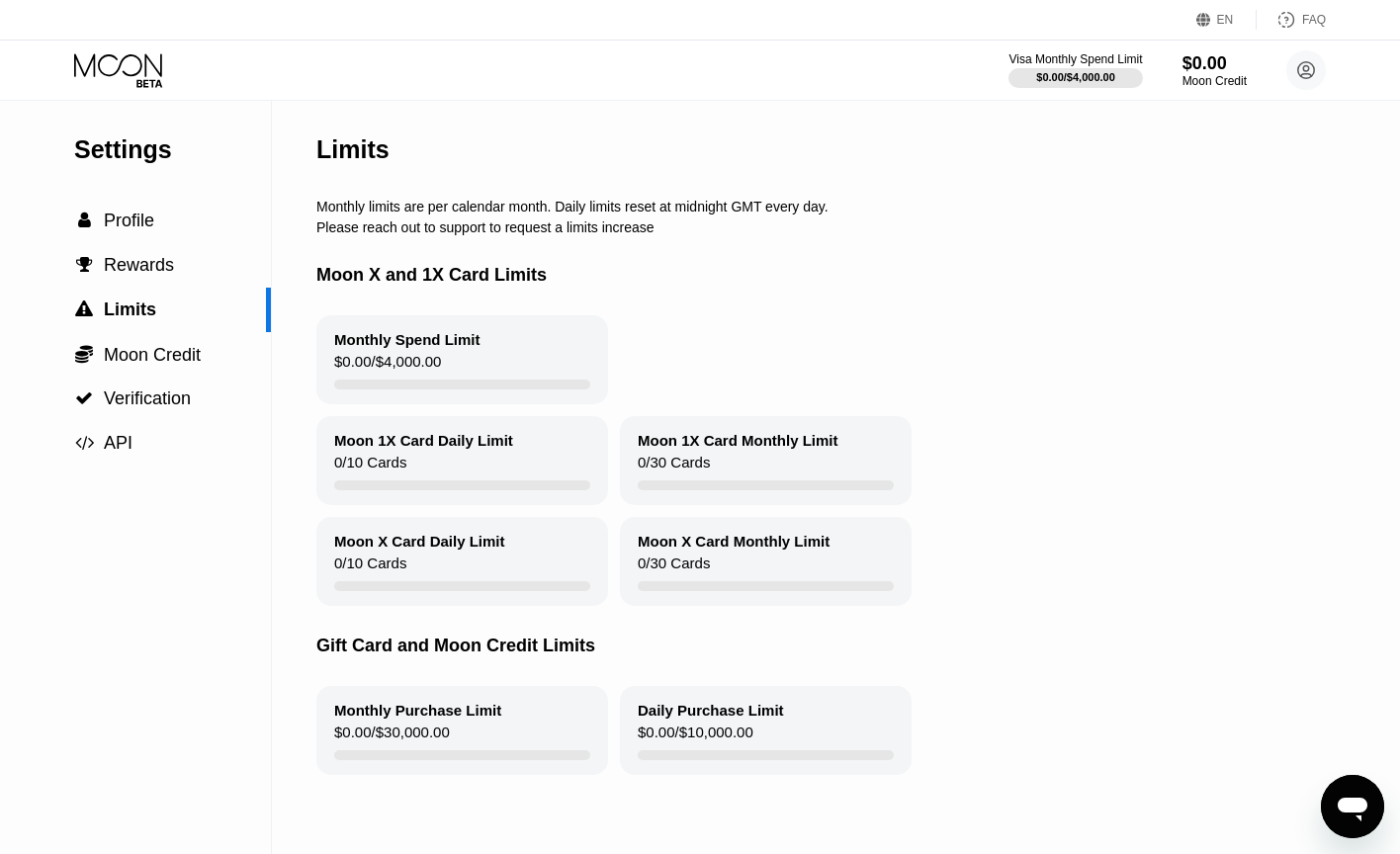 scroll, scrollTop: 69, scrollLeft: 0, axis: vertical 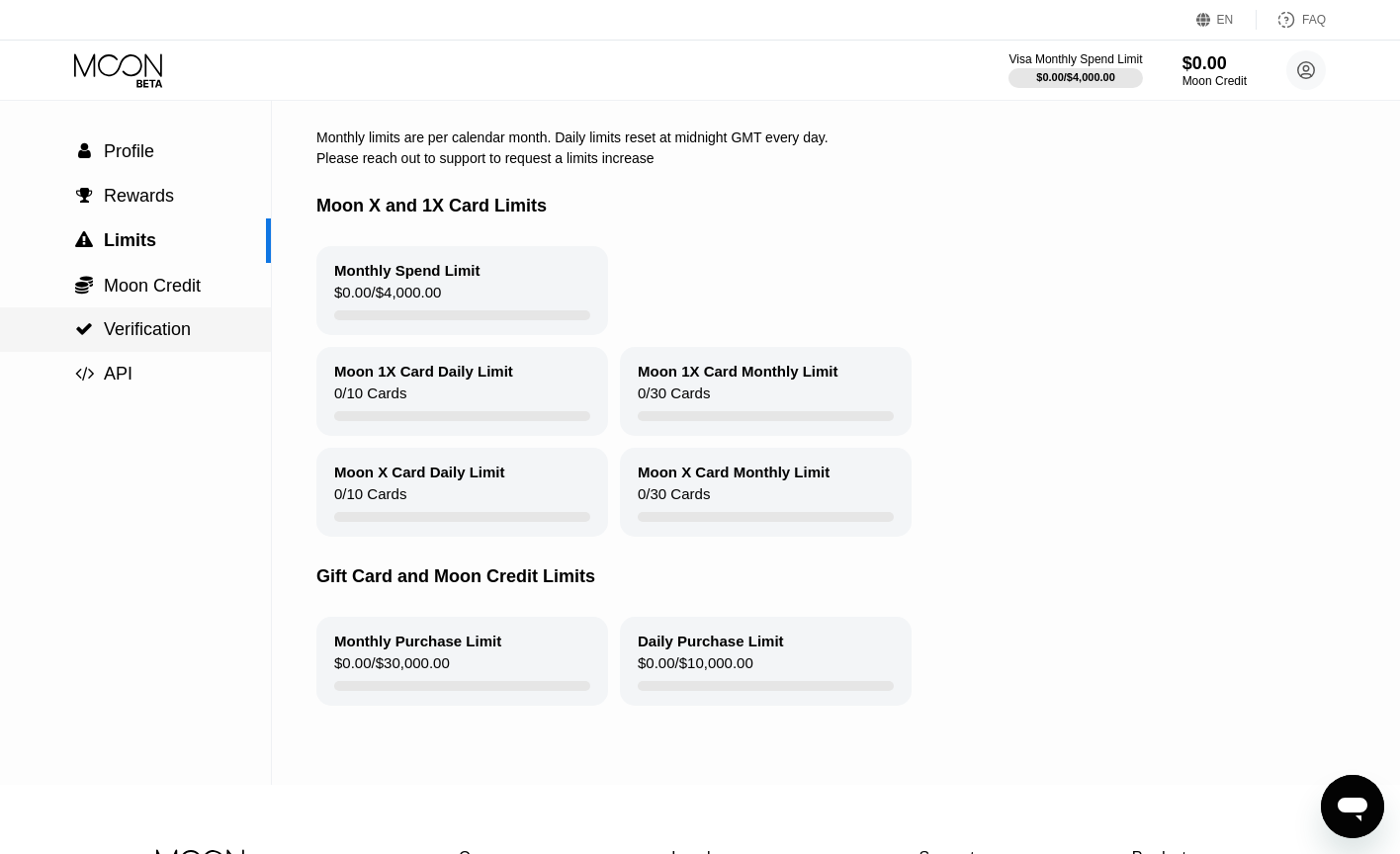 click on "Verification" at bounding box center (147, 329) 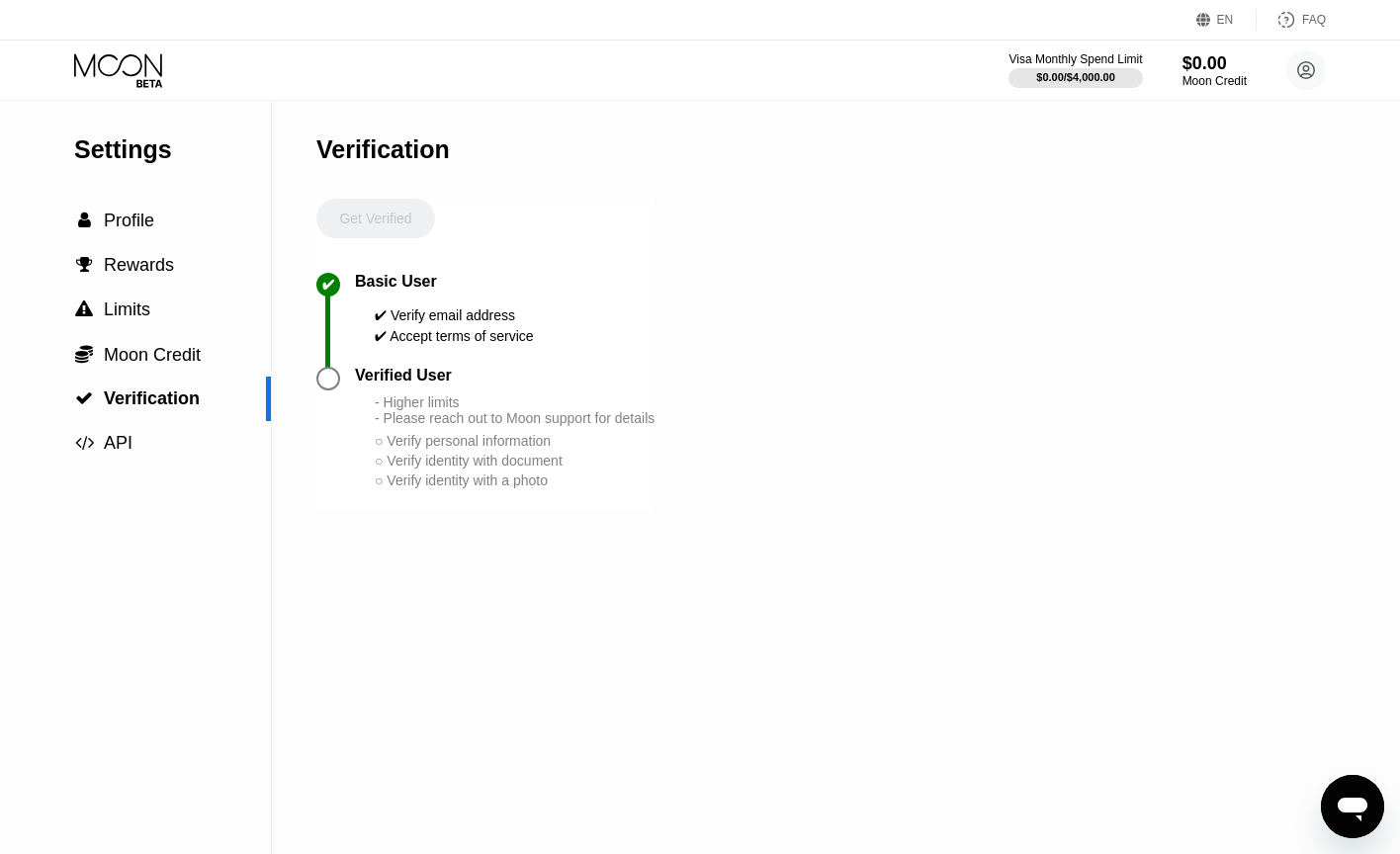 scroll, scrollTop: 0, scrollLeft: 0, axis: both 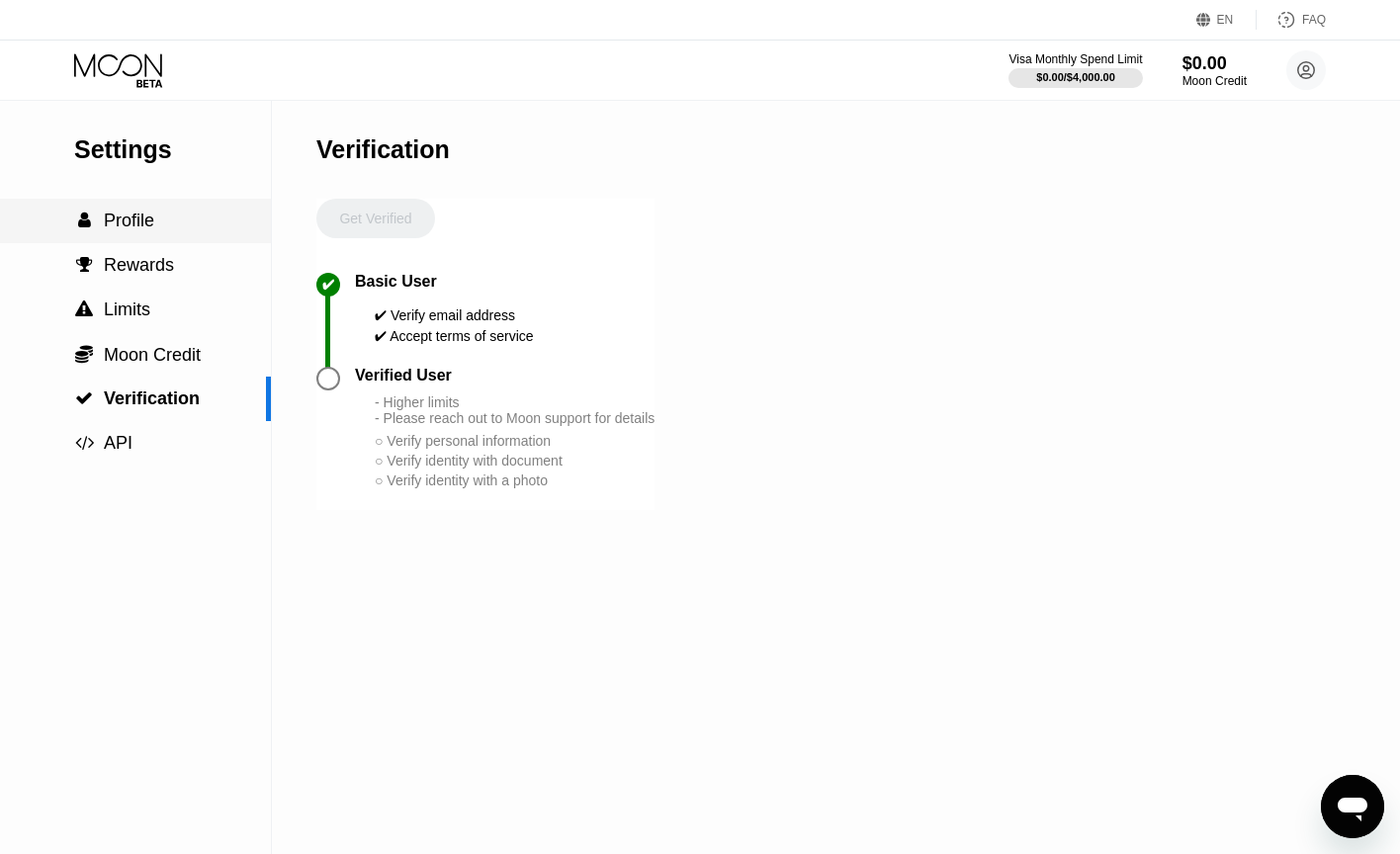 click on "Profile" at bounding box center (129, 220) 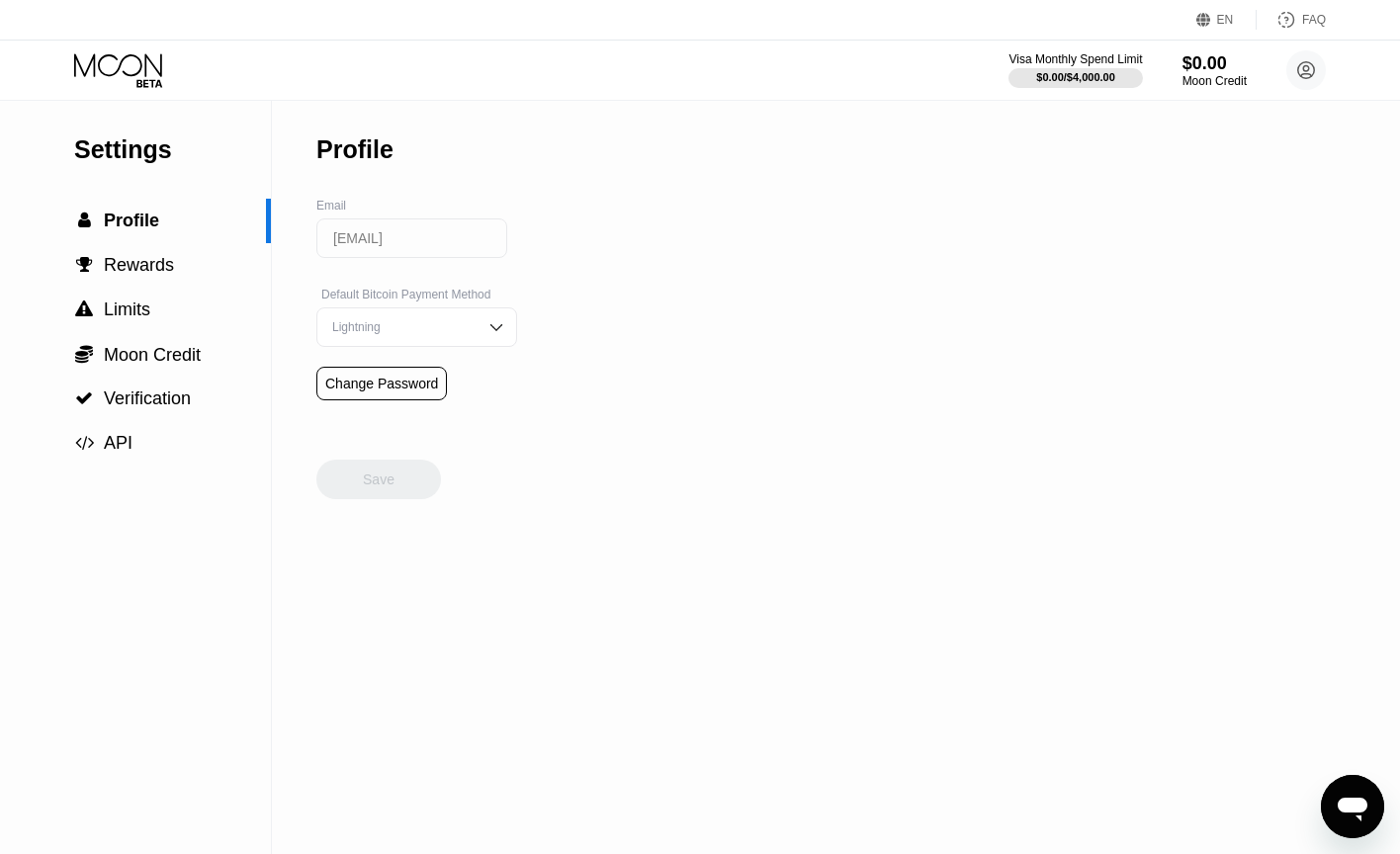 click 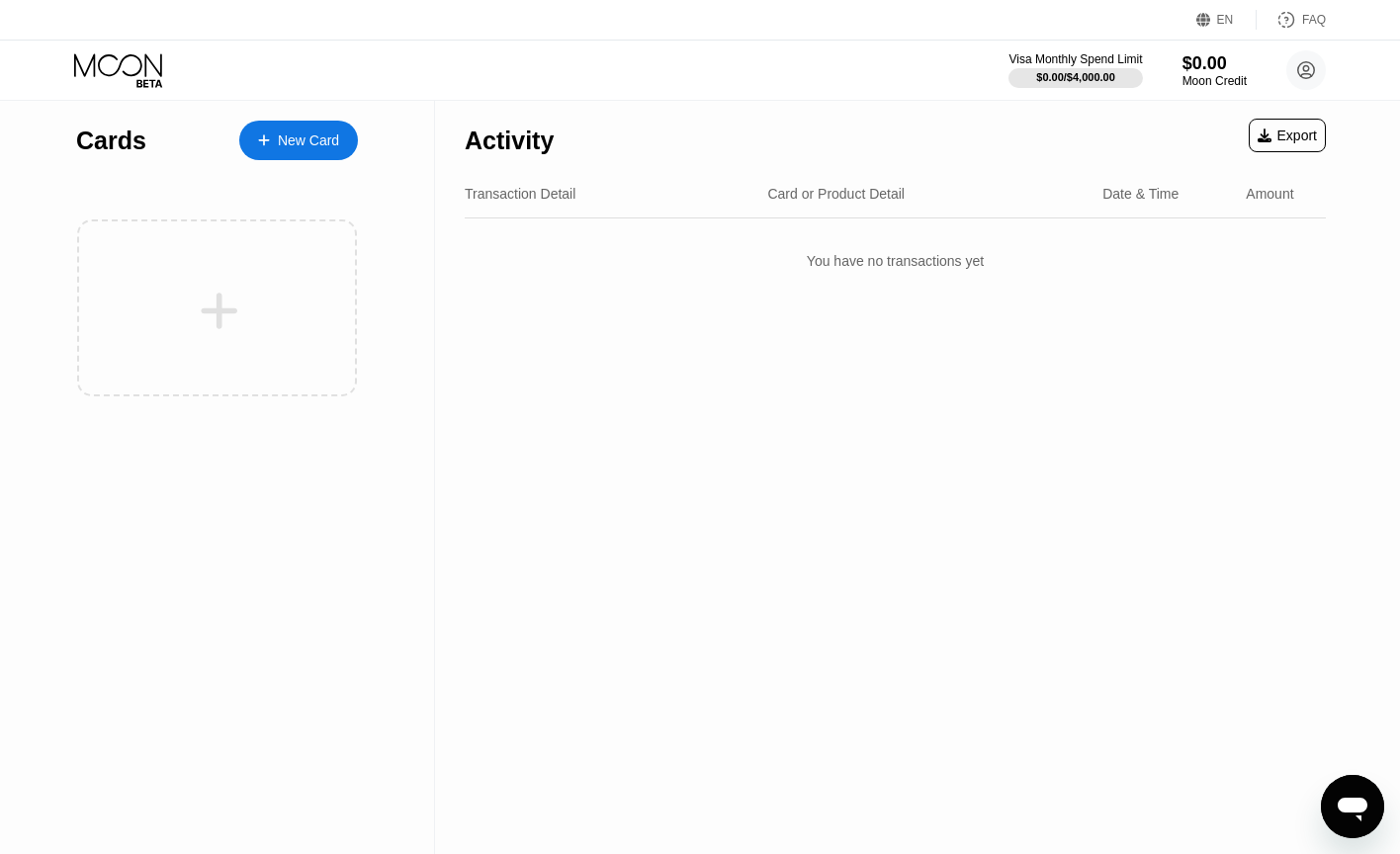 click on "New Card" at bounding box center (299, 140) 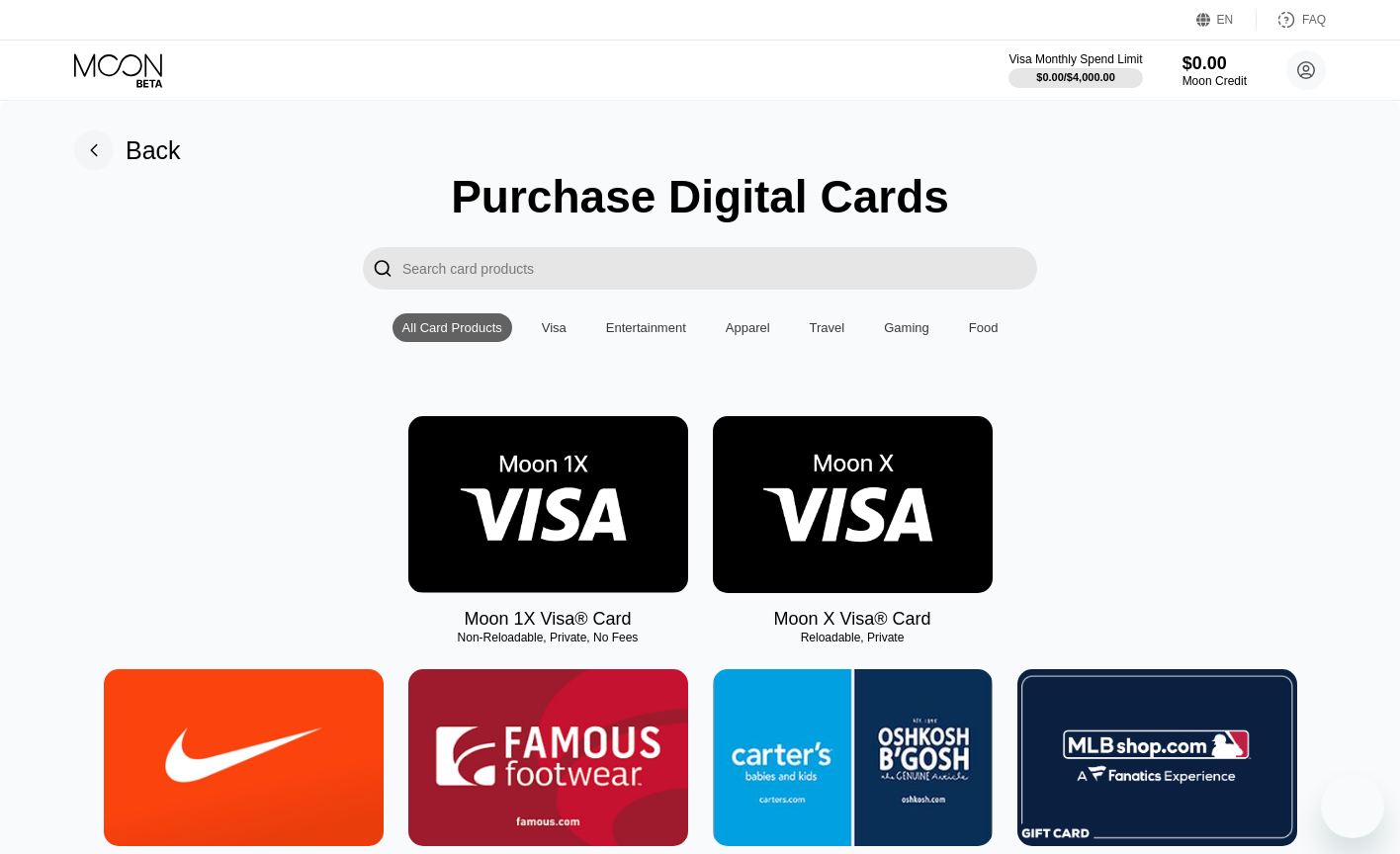 scroll, scrollTop: 41, scrollLeft: 0, axis: vertical 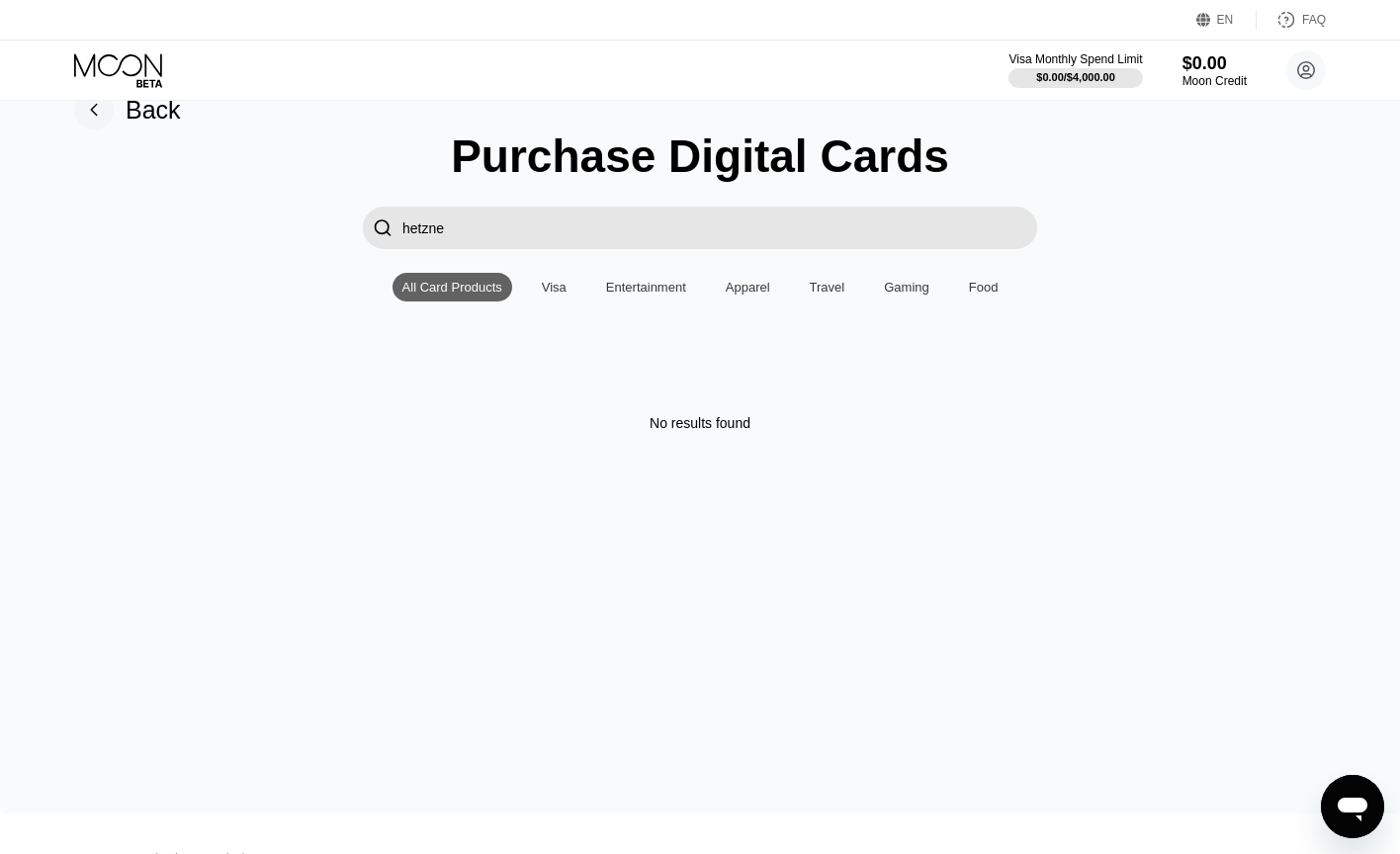 type on "hetzner" 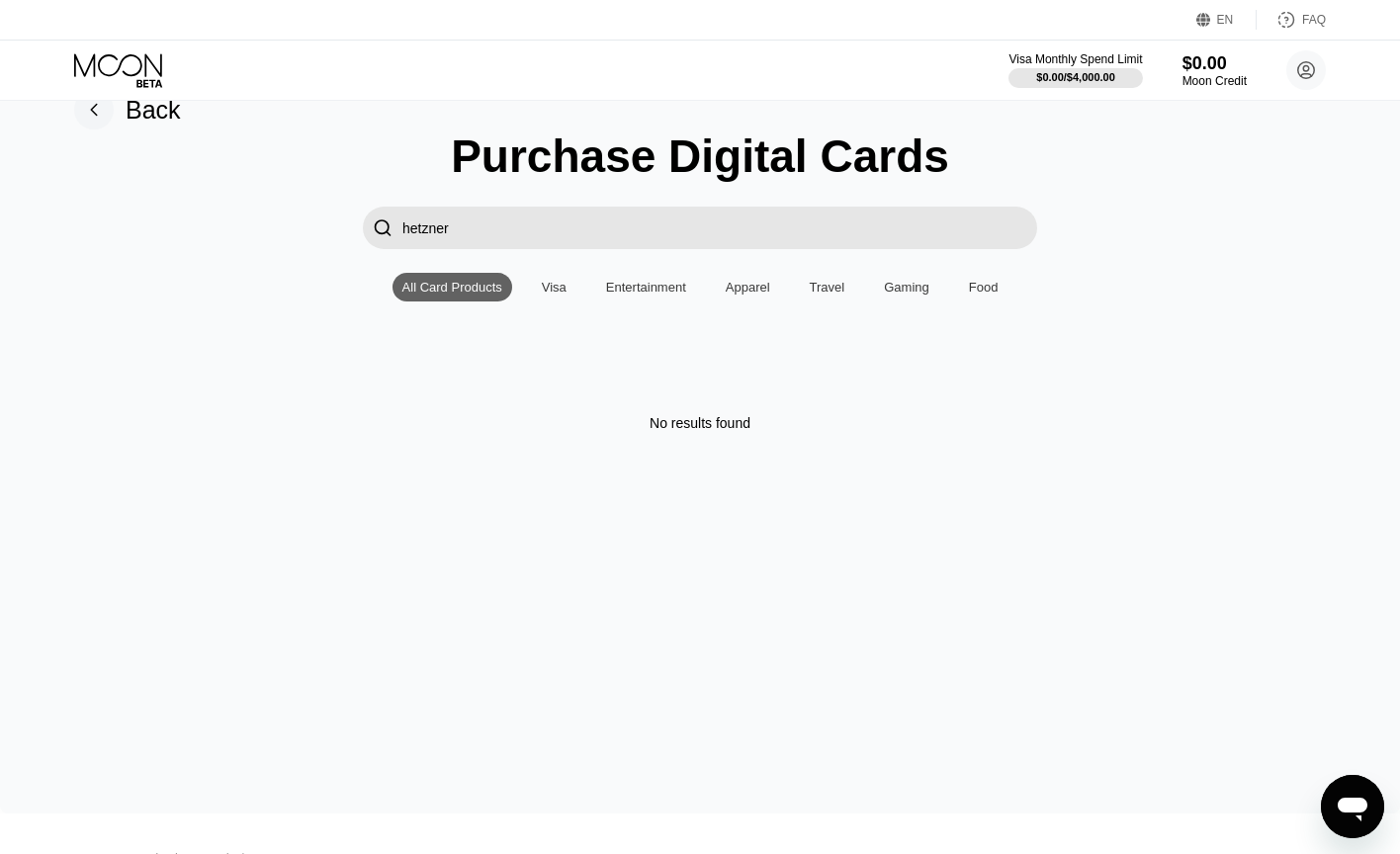 type 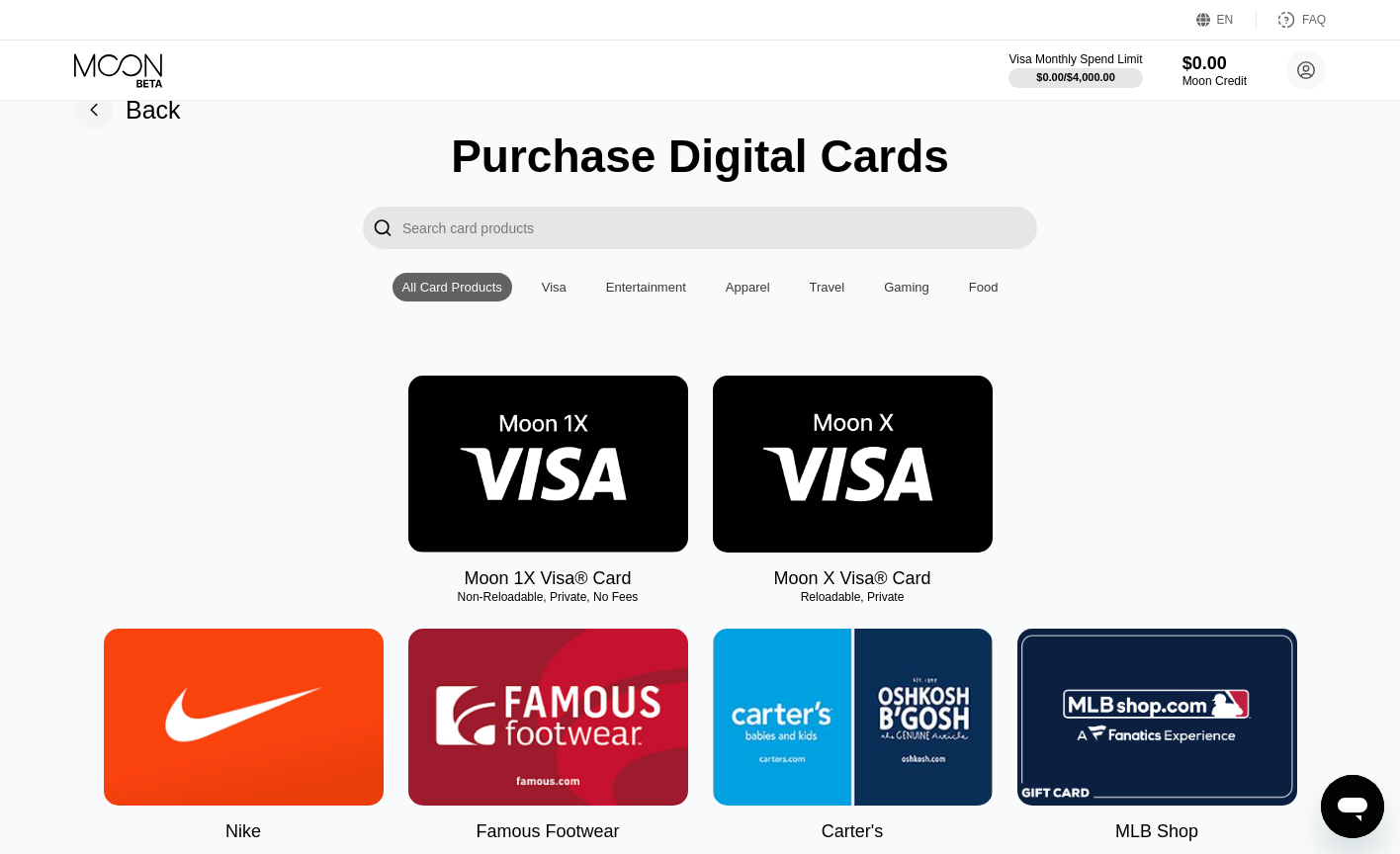 click at bounding box center [852, 464] 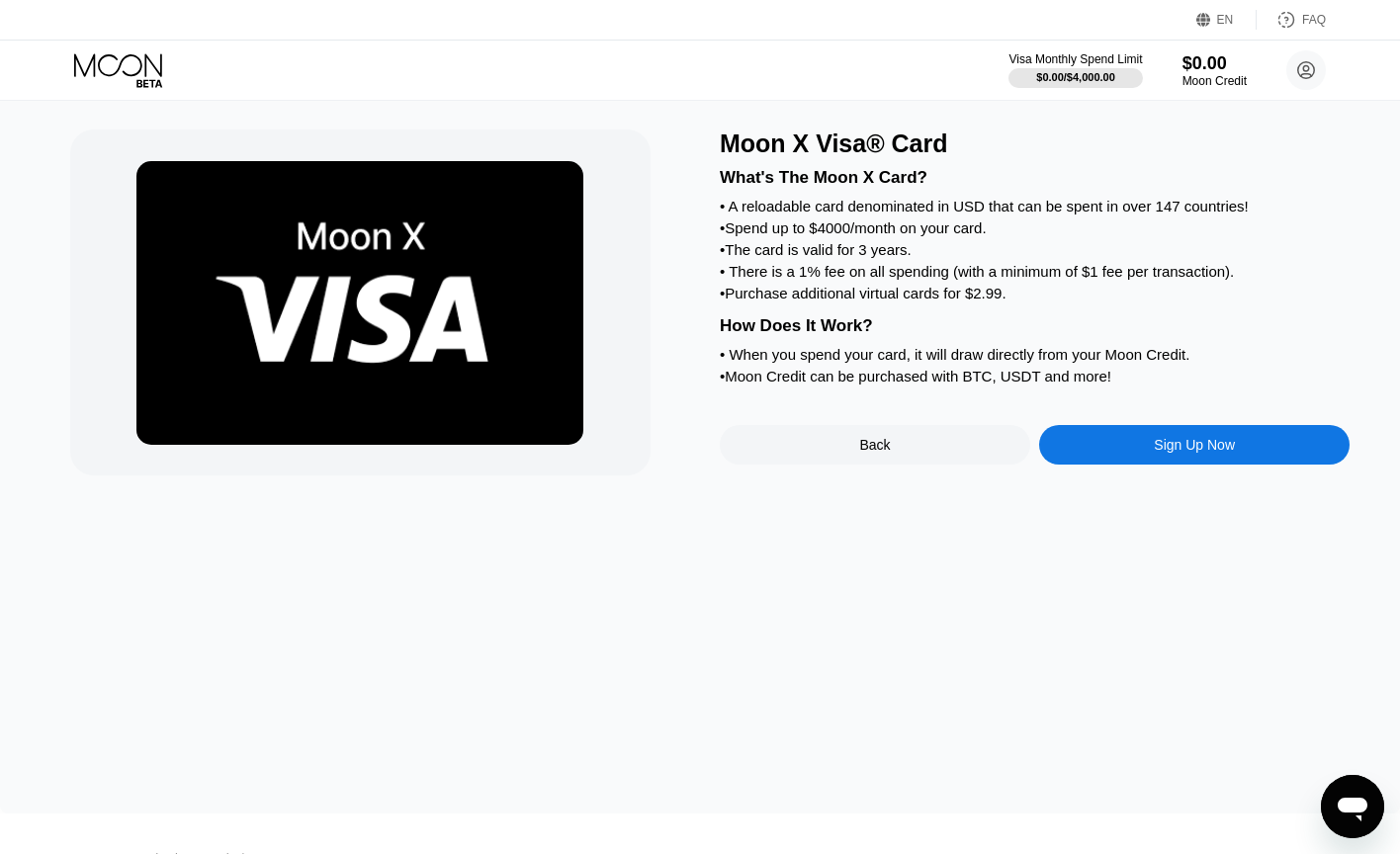 scroll, scrollTop: 0, scrollLeft: 0, axis: both 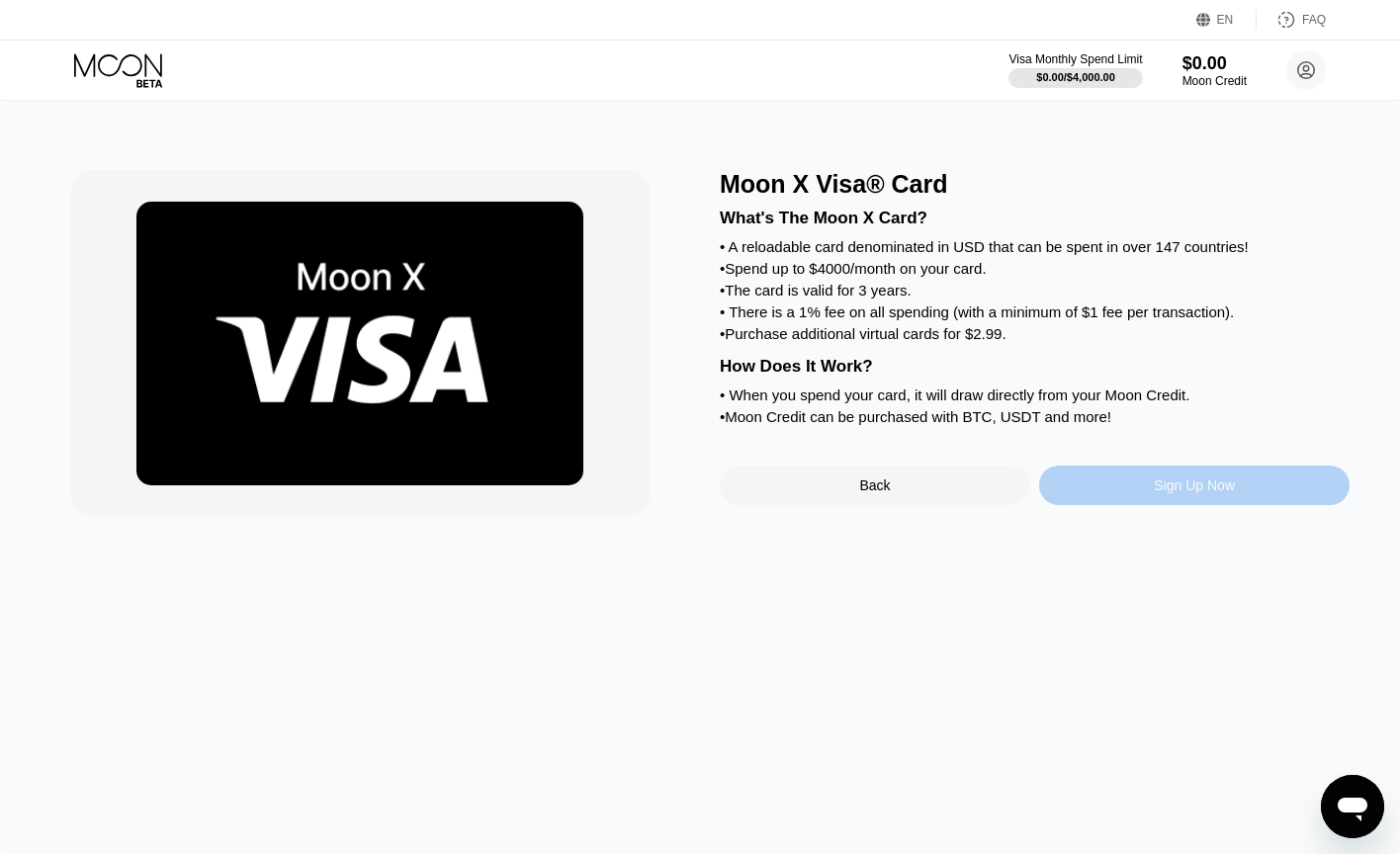 click on "Sign Up Now" at bounding box center [1194, 485] 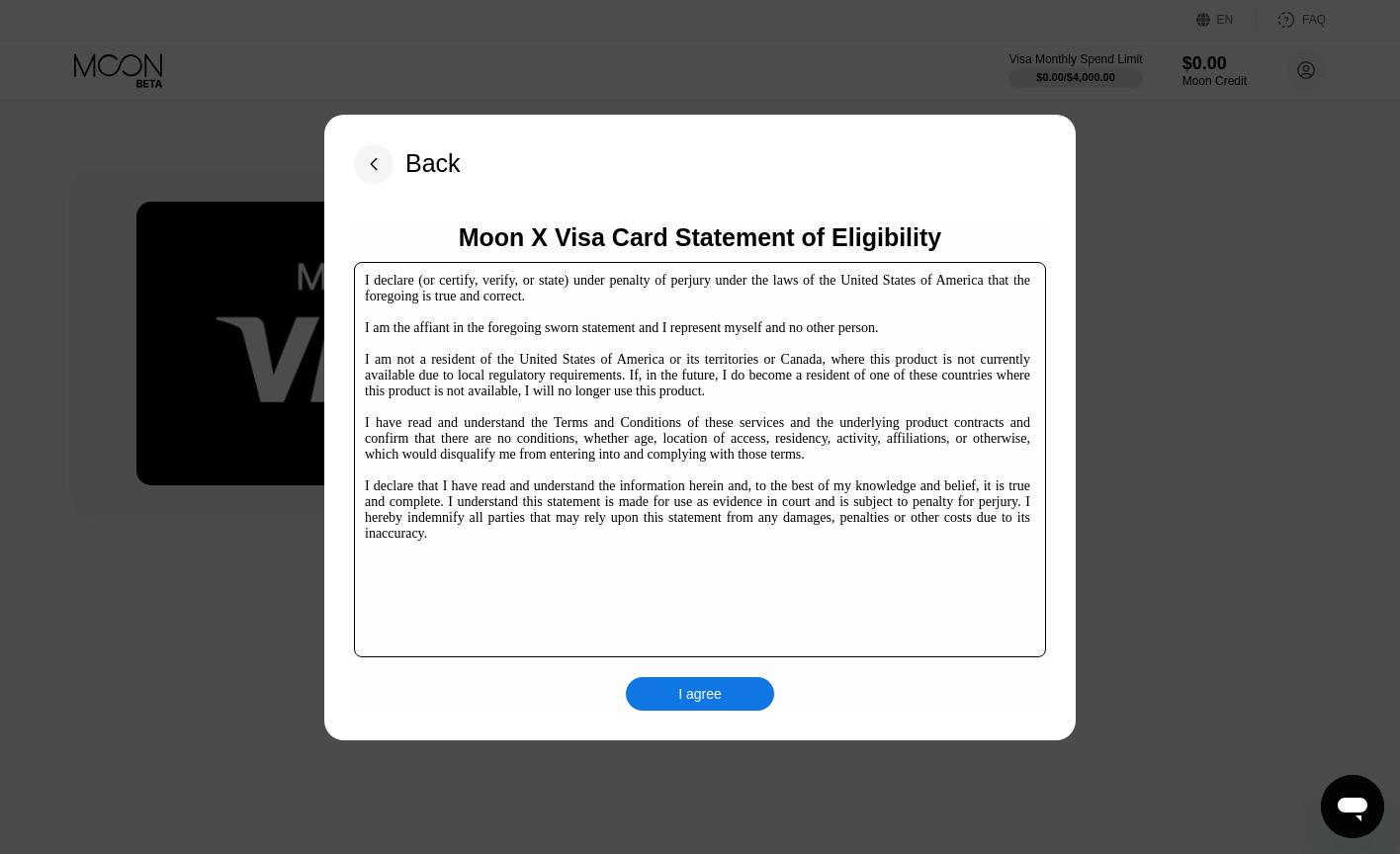 click on "I agree" at bounding box center (700, 694) 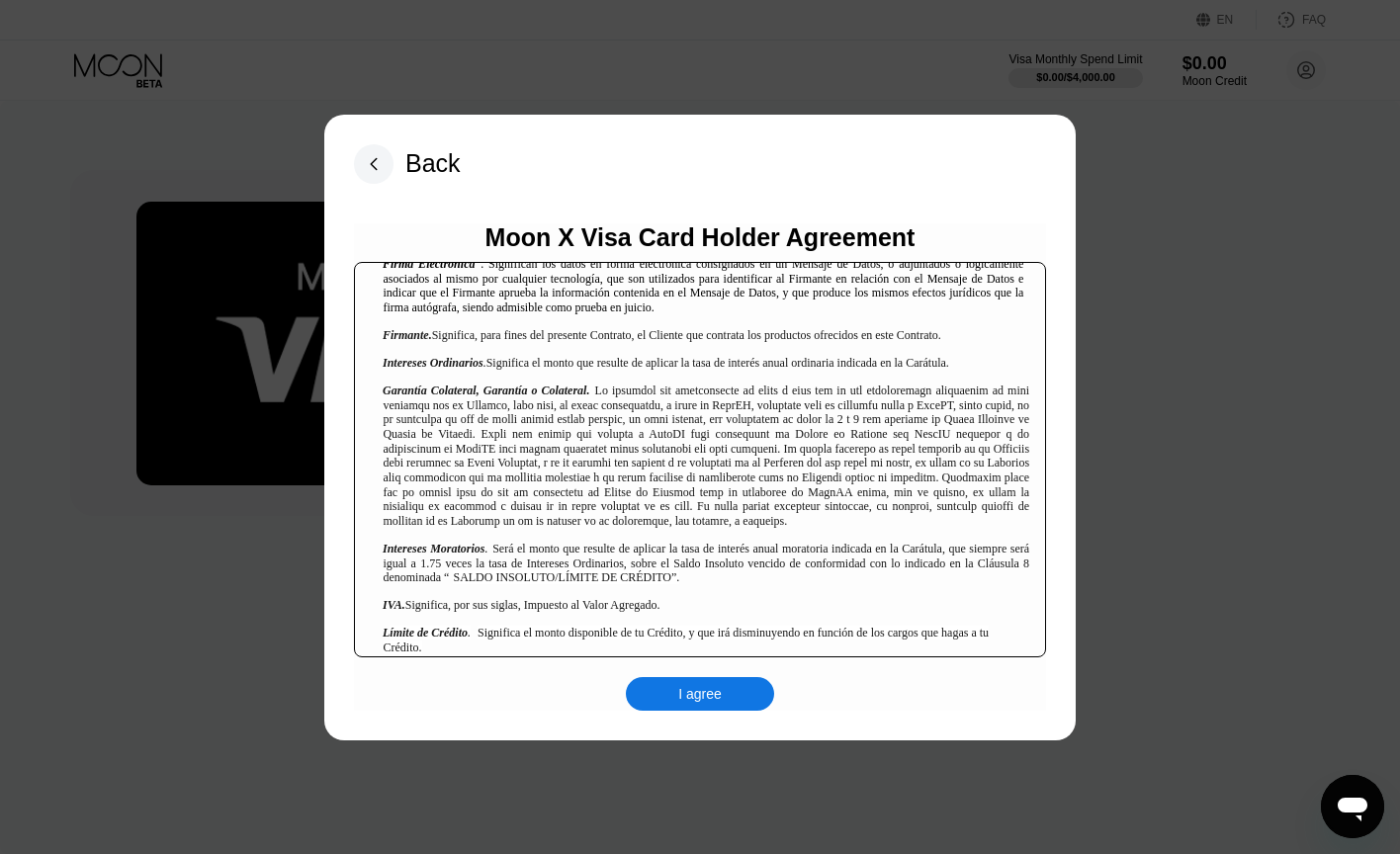 scroll, scrollTop: 1263, scrollLeft: 0, axis: vertical 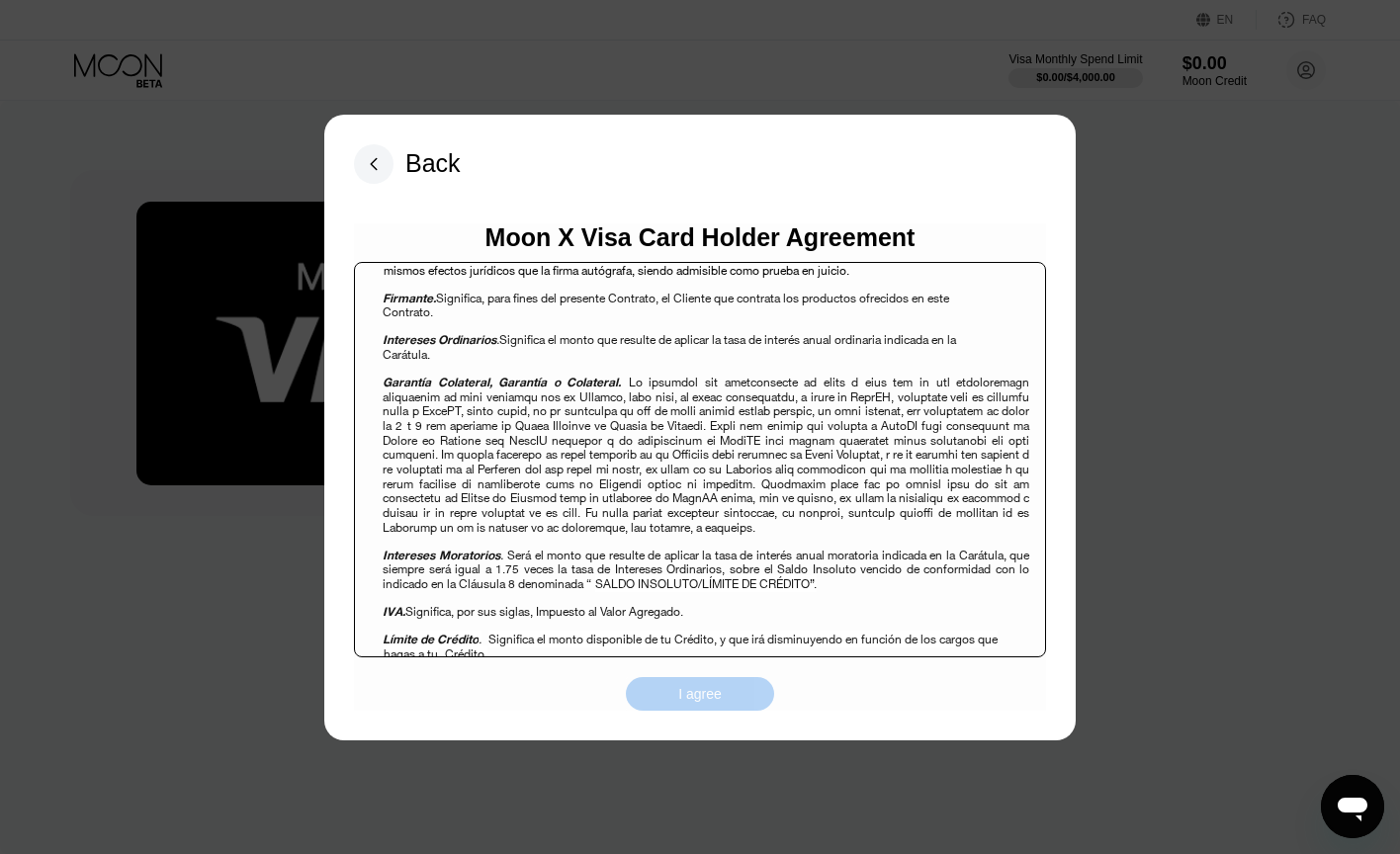click on "I agree" at bounding box center (700, 694) 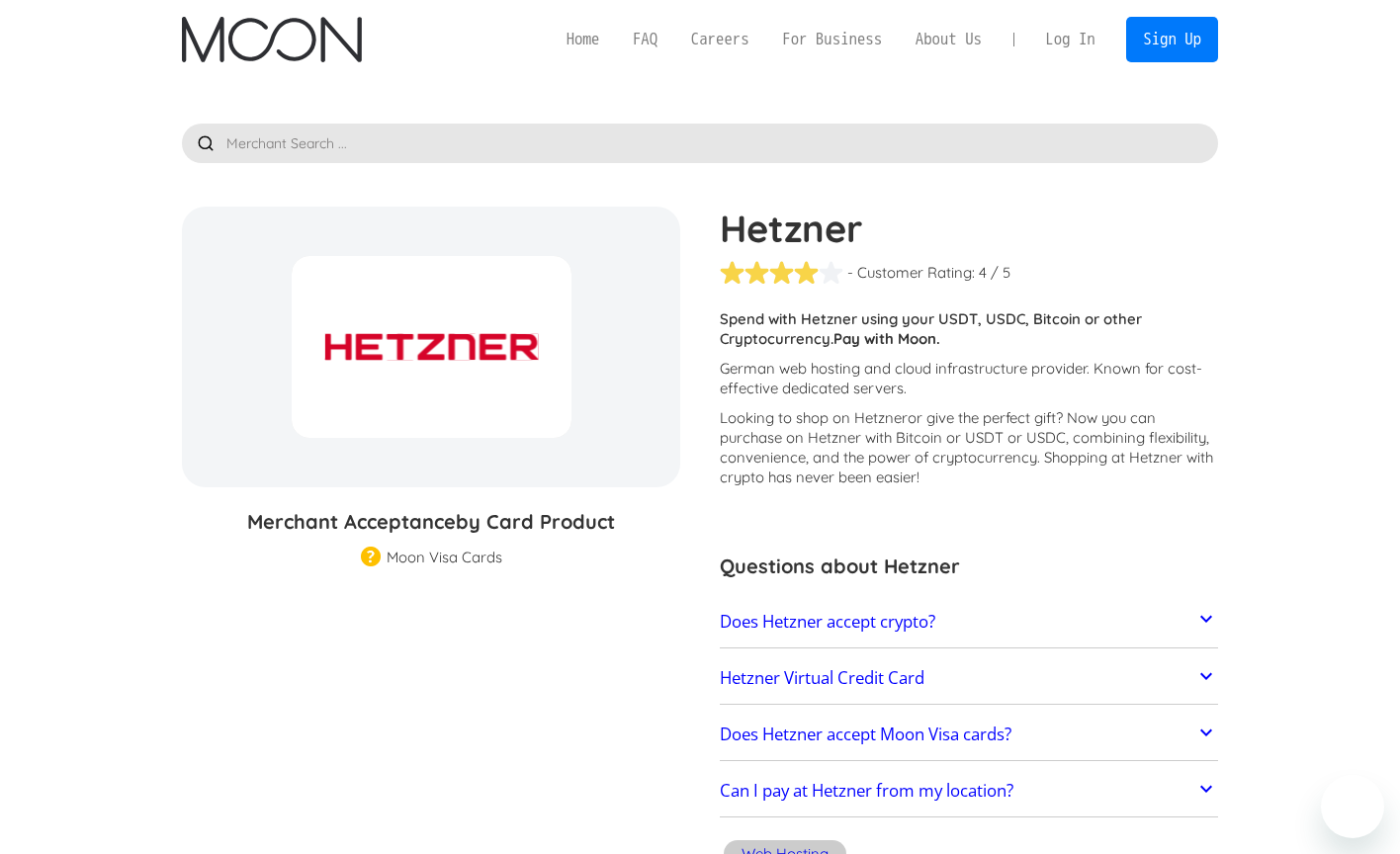 scroll, scrollTop: 0, scrollLeft: 0, axis: both 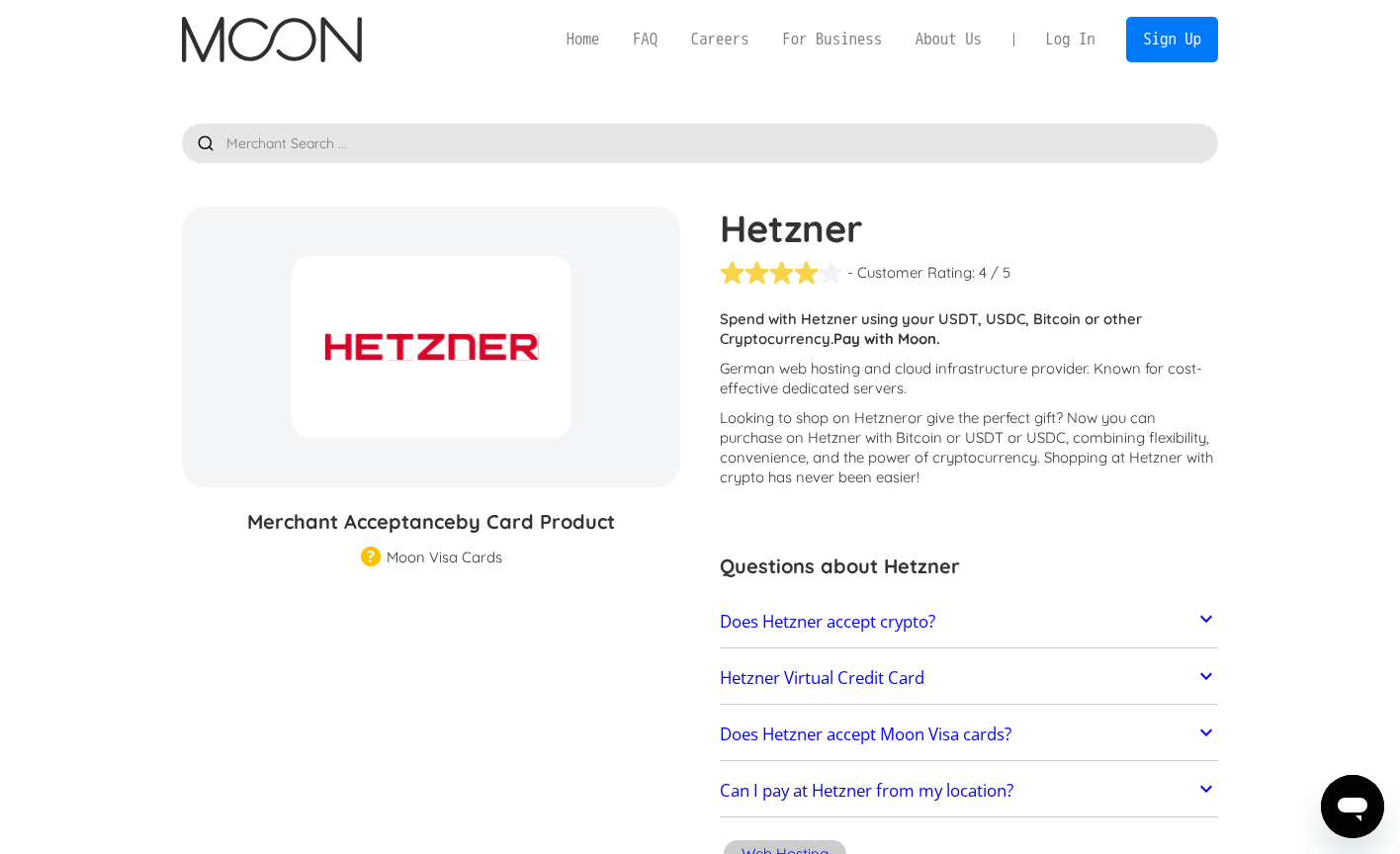click at bounding box center [700, 148] 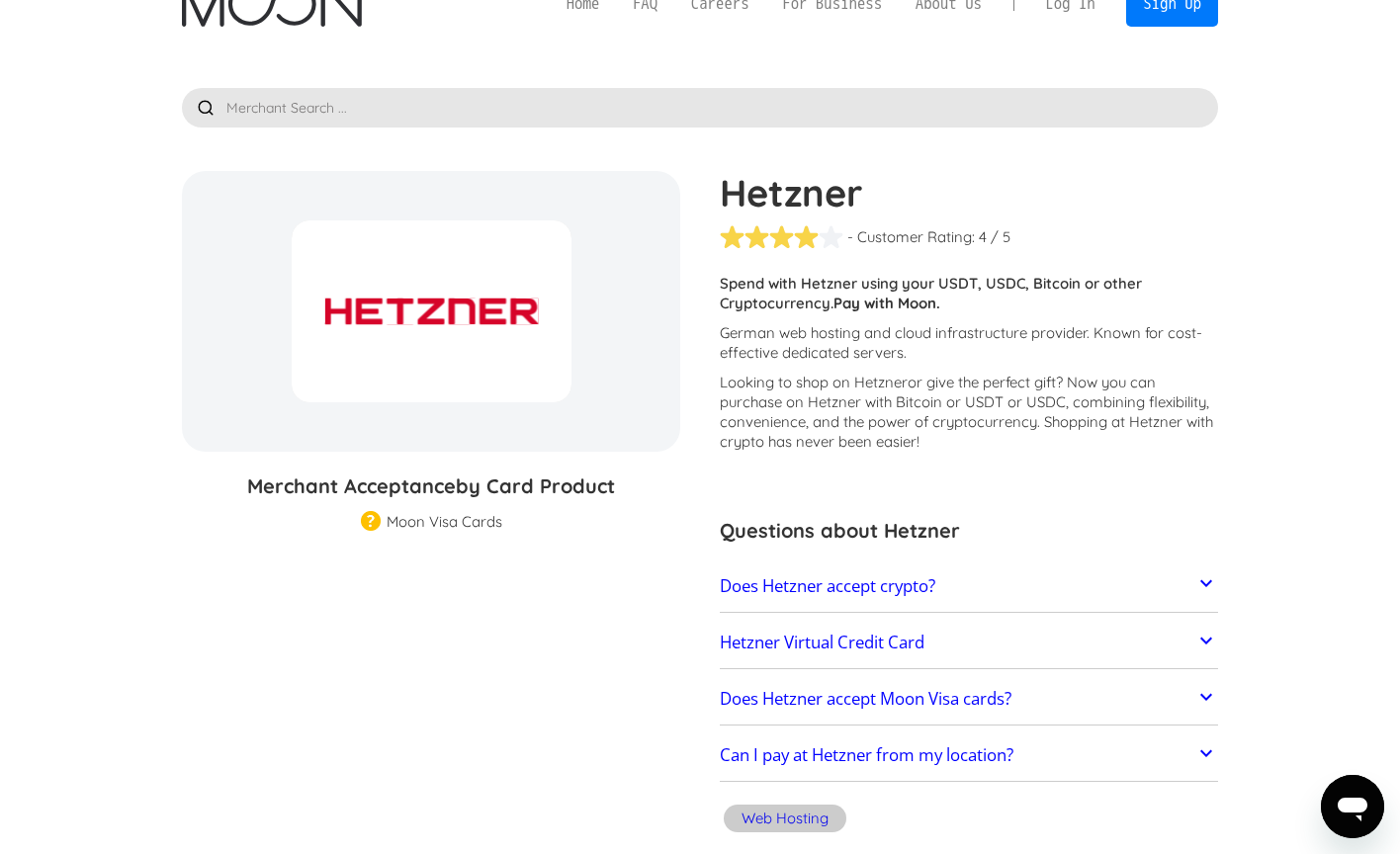 scroll, scrollTop: 41, scrollLeft: 0, axis: vertical 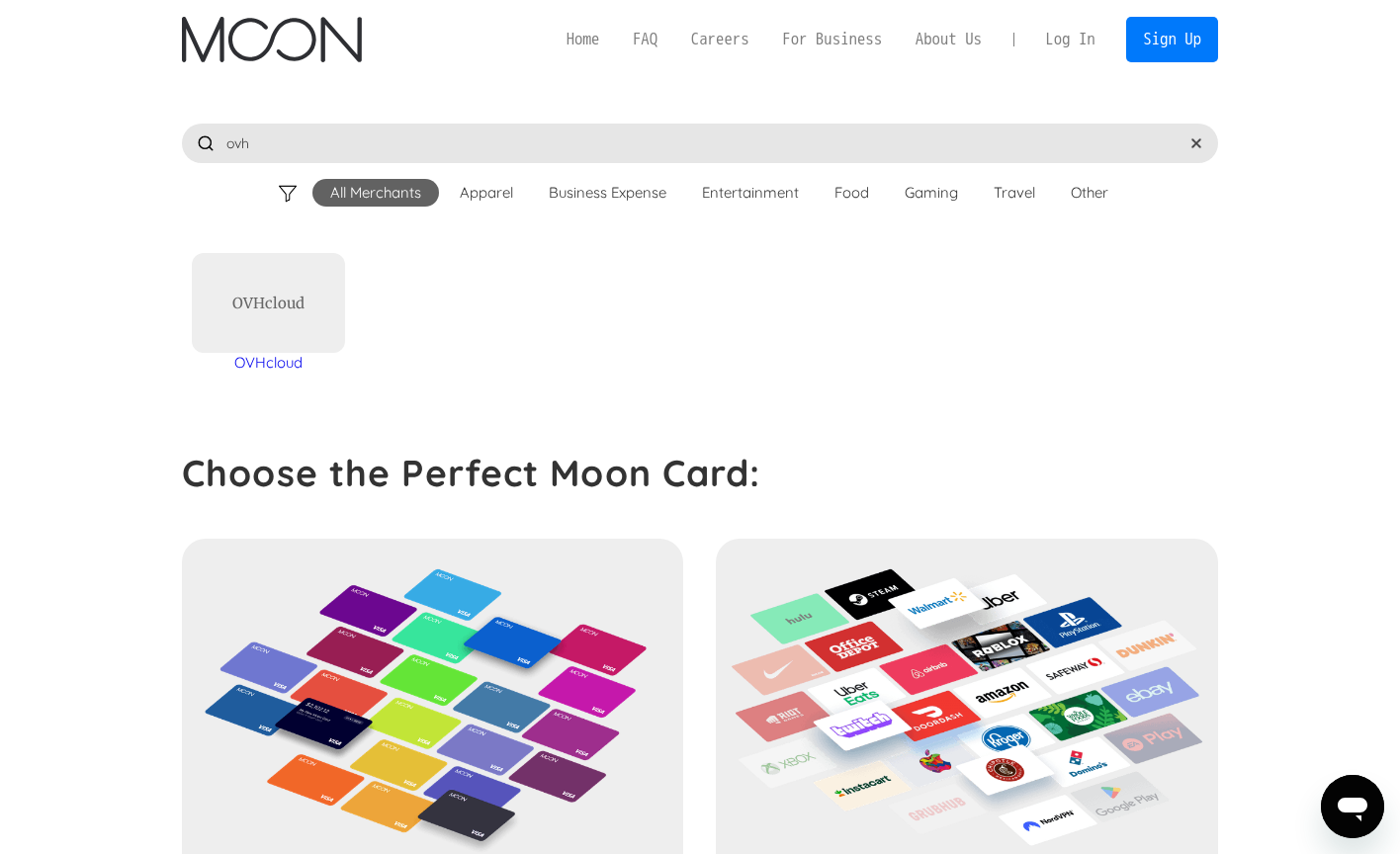 type on "ovh" 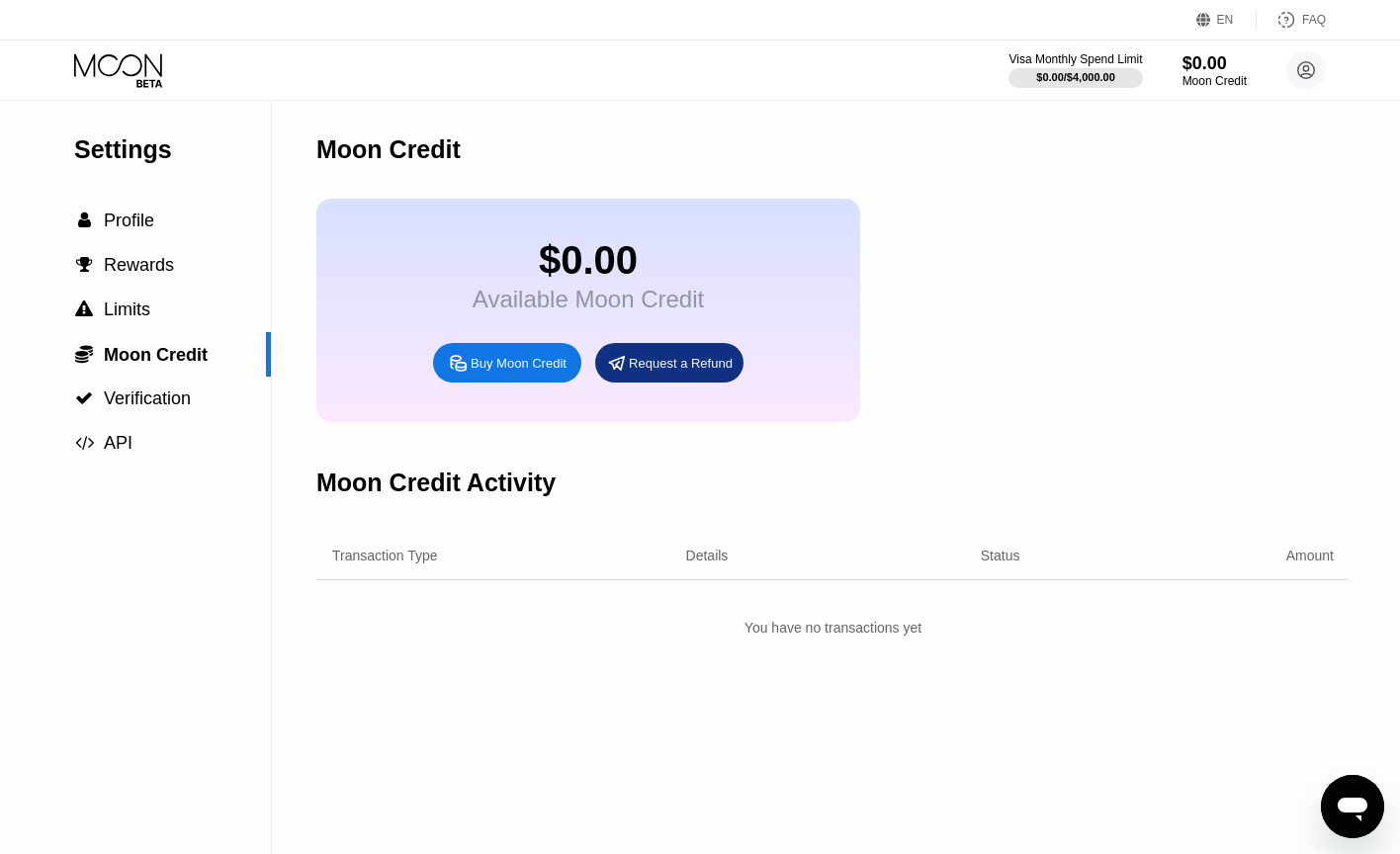 scroll, scrollTop: 0, scrollLeft: 0, axis: both 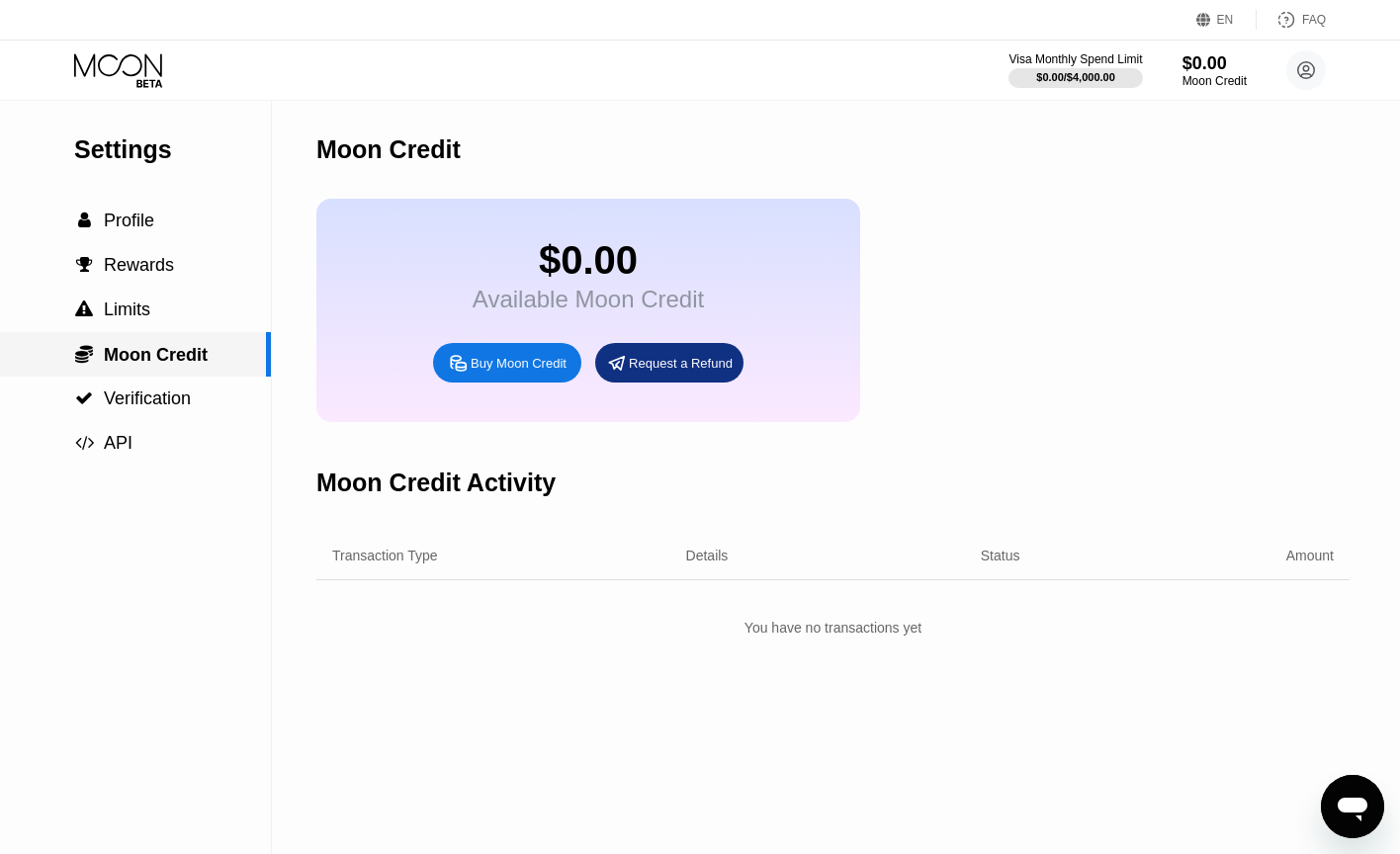 click on "Moon Credit" at bounding box center [155, 355] 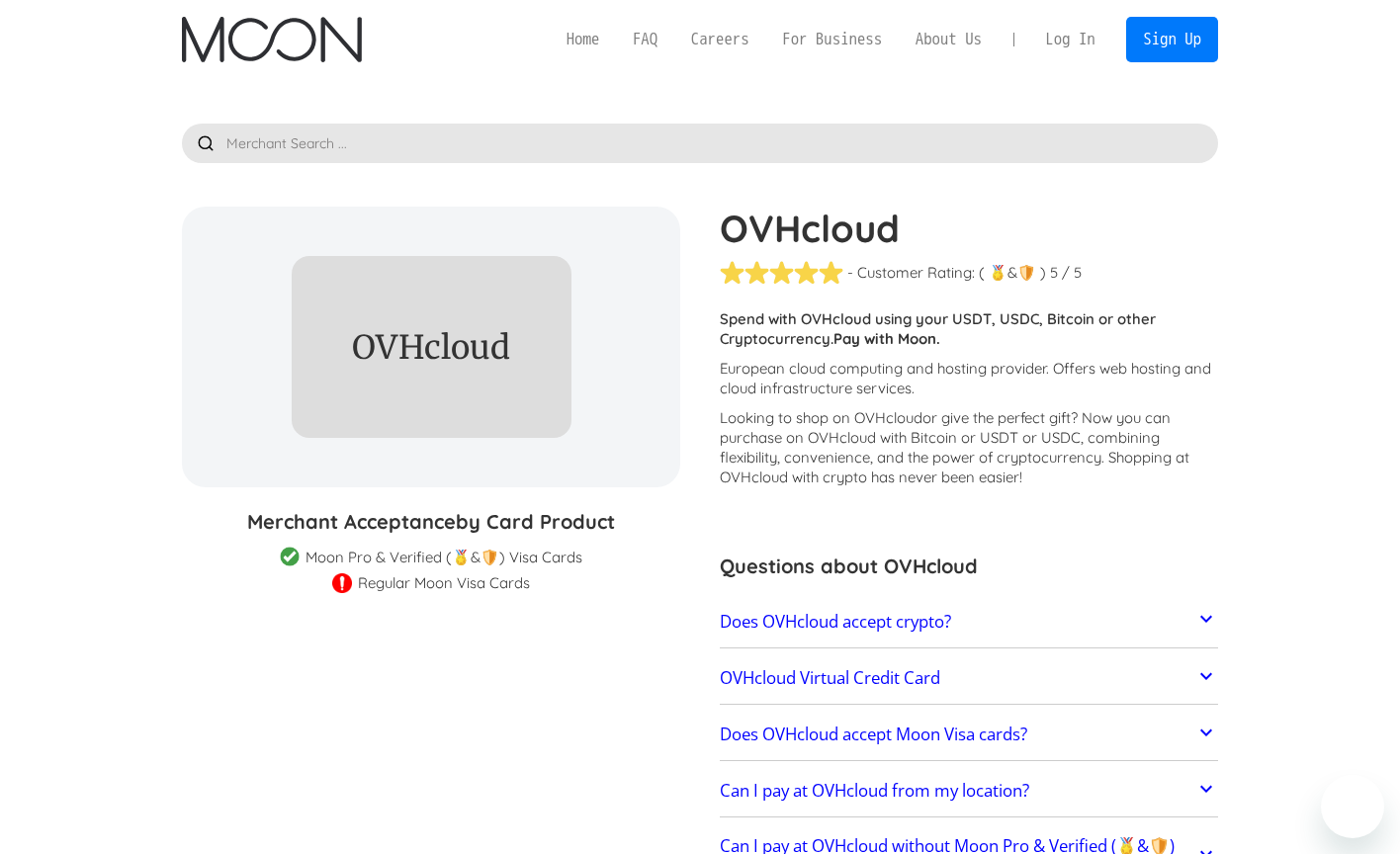 scroll, scrollTop: 0, scrollLeft: 0, axis: both 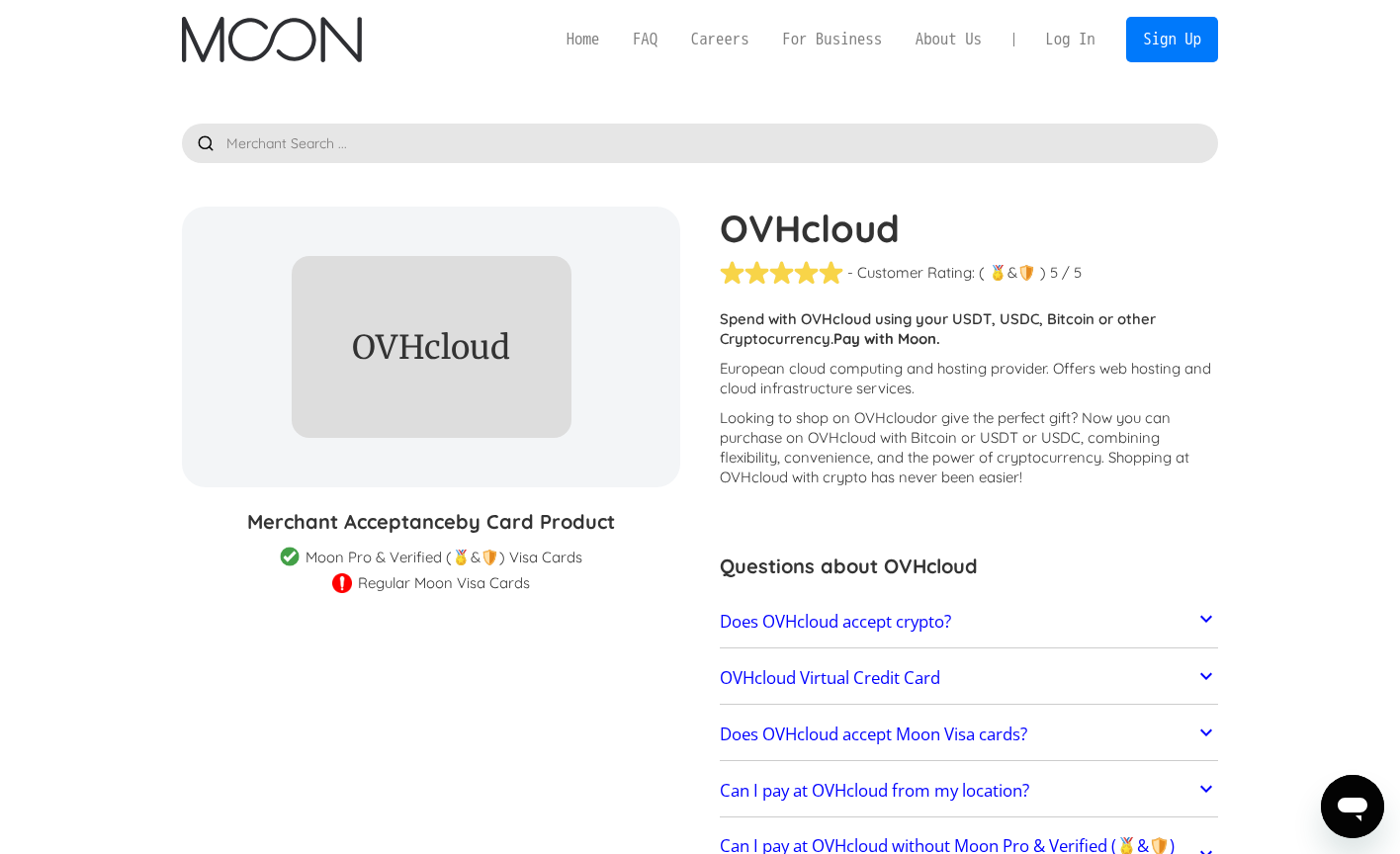 click at bounding box center (342, 584) 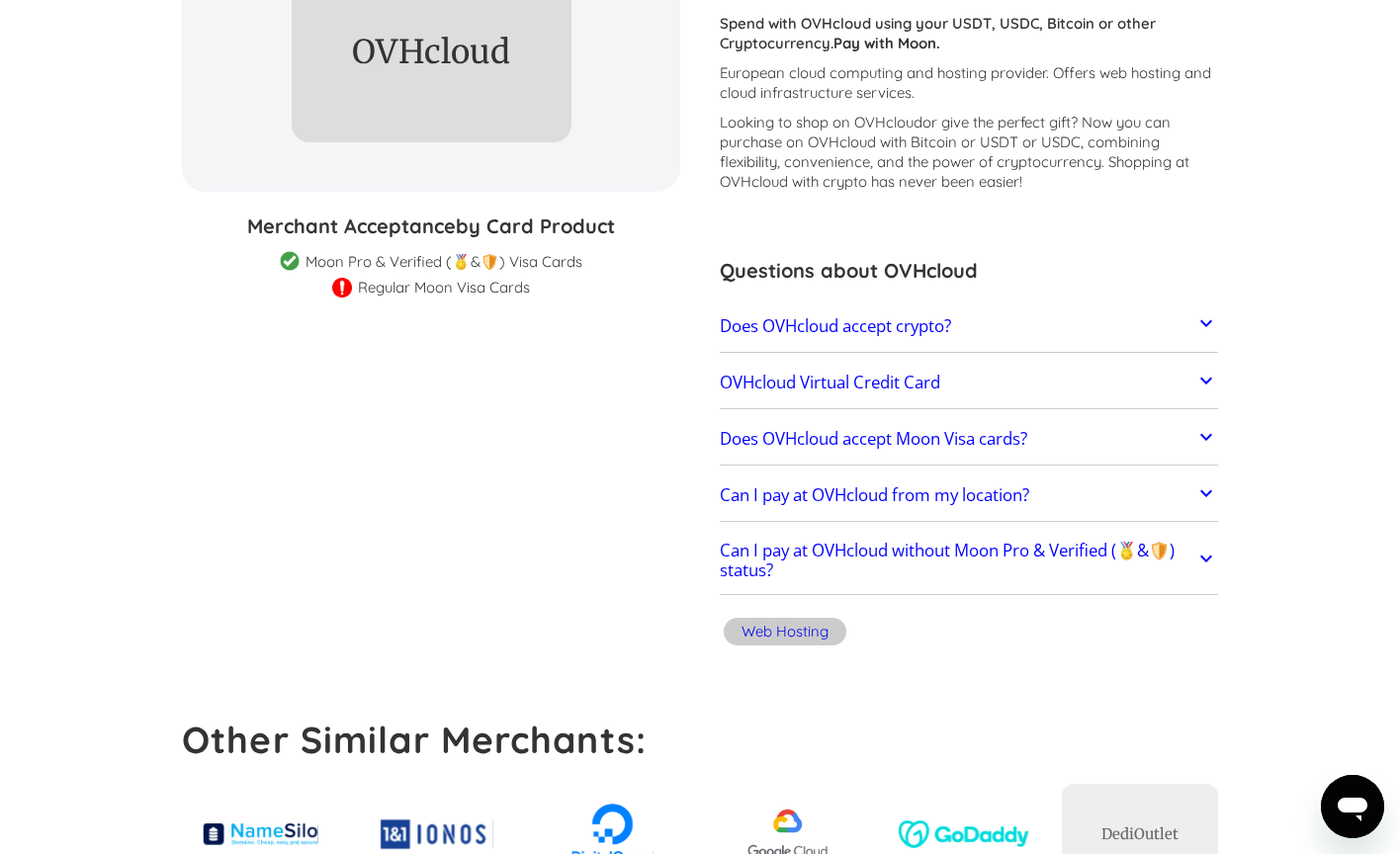 scroll, scrollTop: 299, scrollLeft: 0, axis: vertical 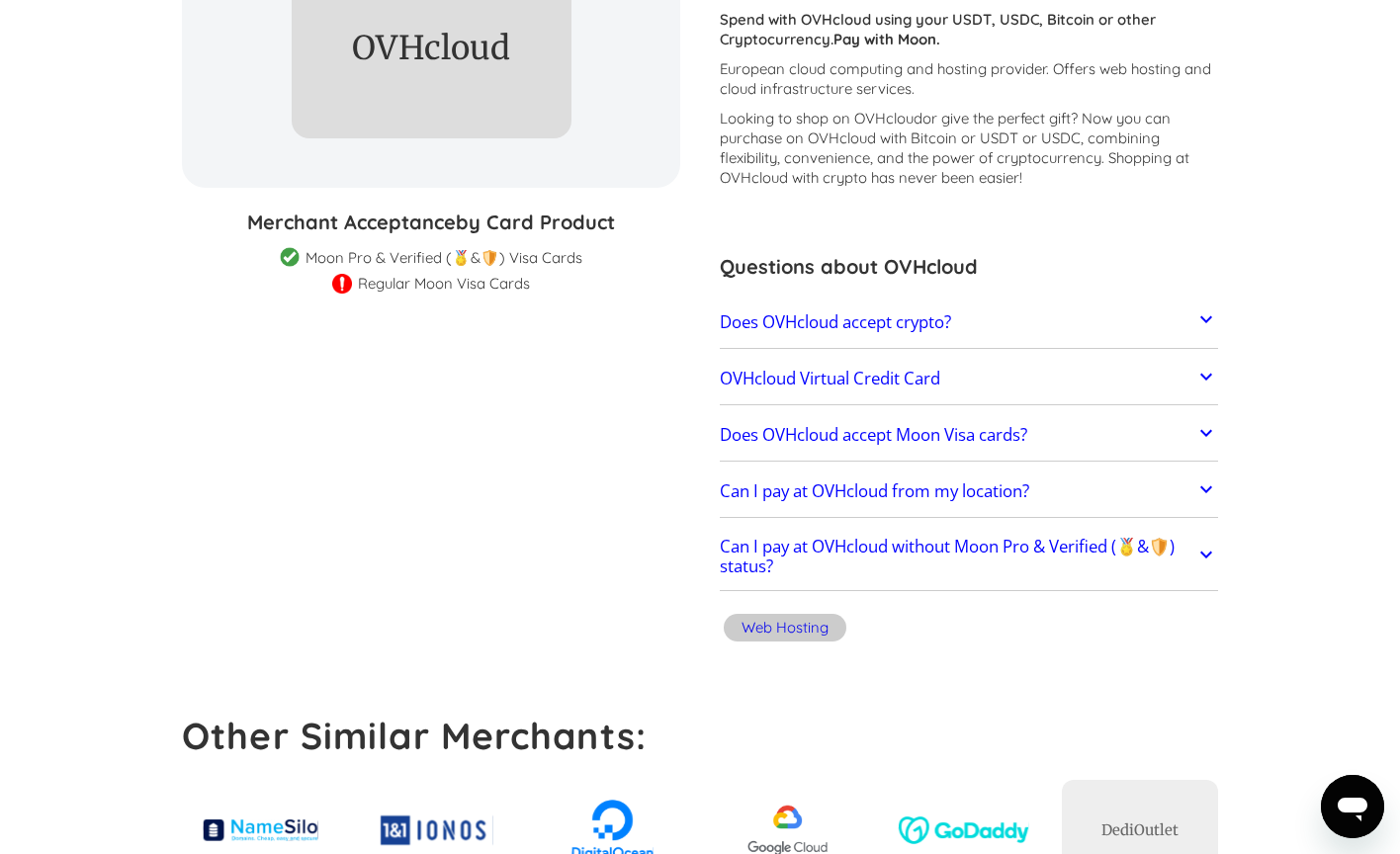 click on "OVHcloud Virtual Credit Card" at bounding box center (830, 379) 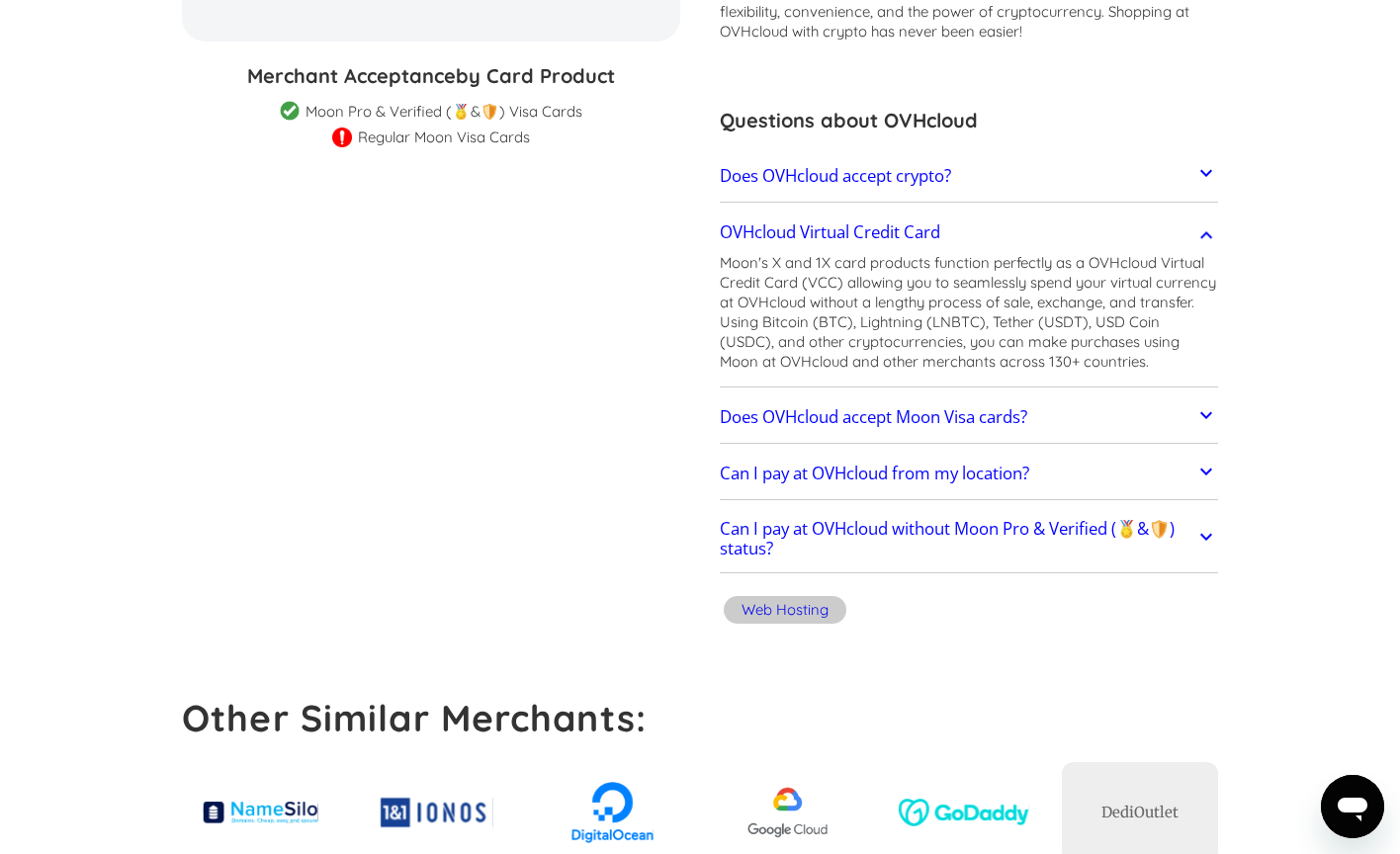 scroll, scrollTop: 458, scrollLeft: 0, axis: vertical 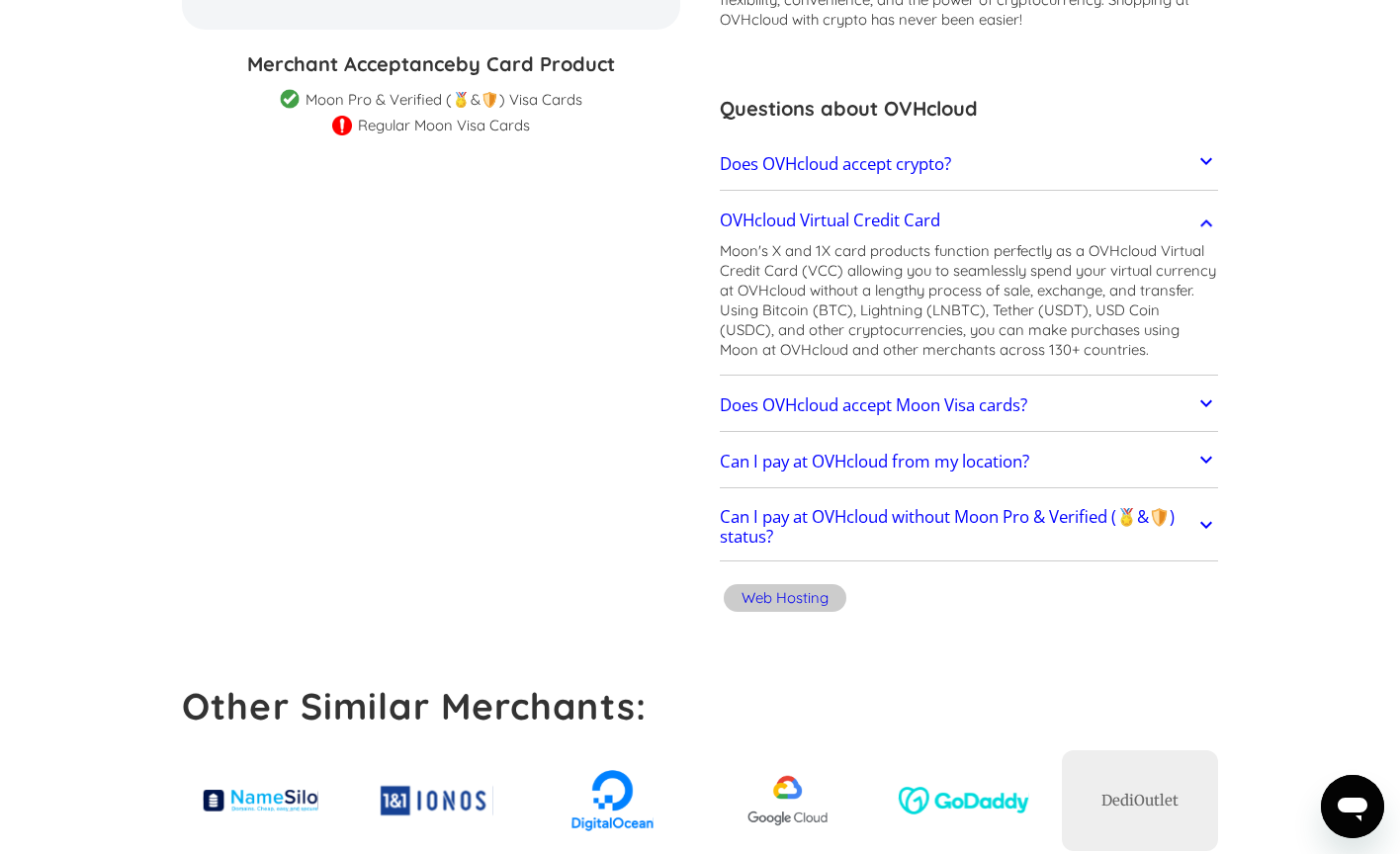 click on "Does OVHcloud accept Moon Visa cards?" at bounding box center (969, 405) 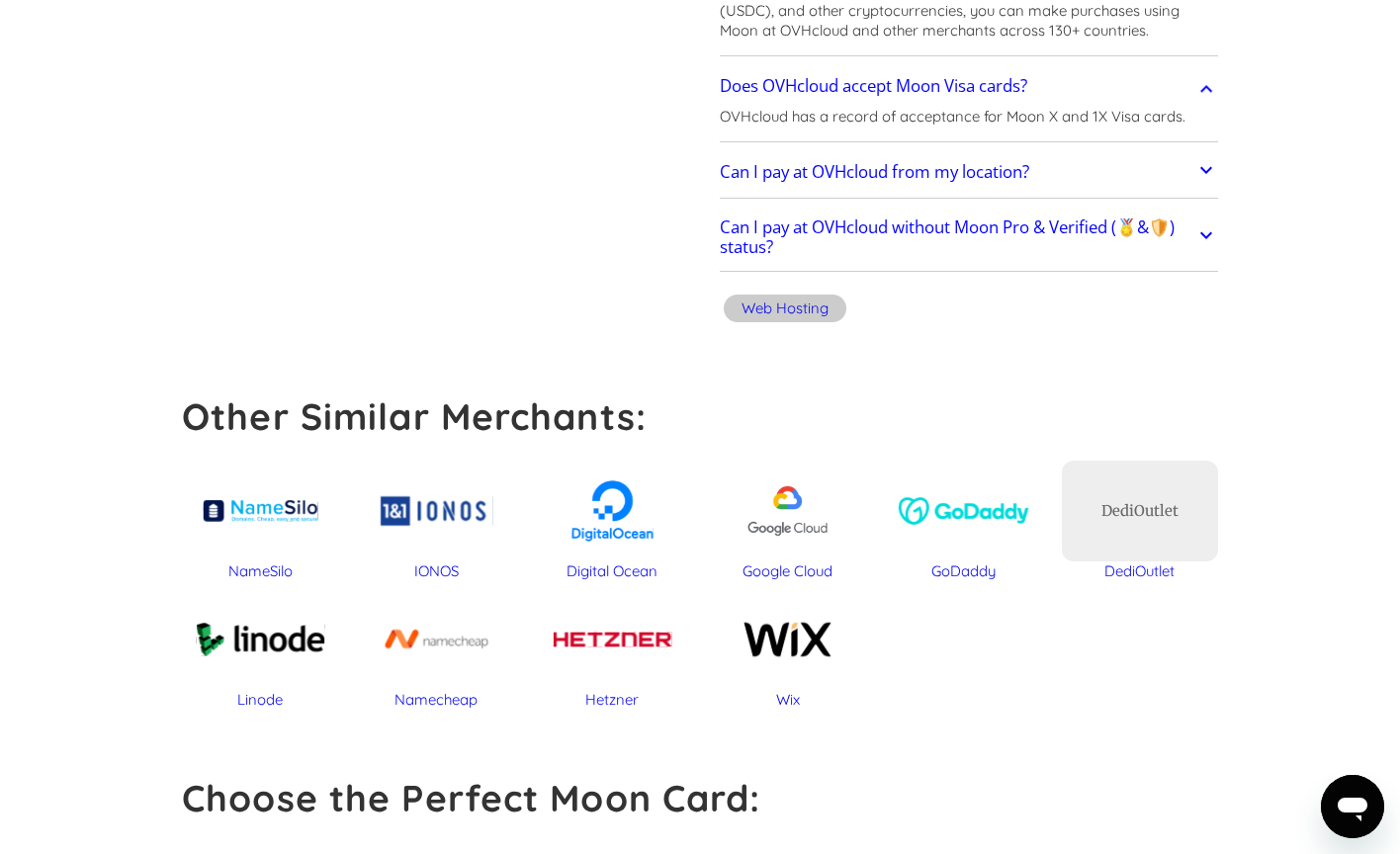 scroll, scrollTop: 788, scrollLeft: 0, axis: vertical 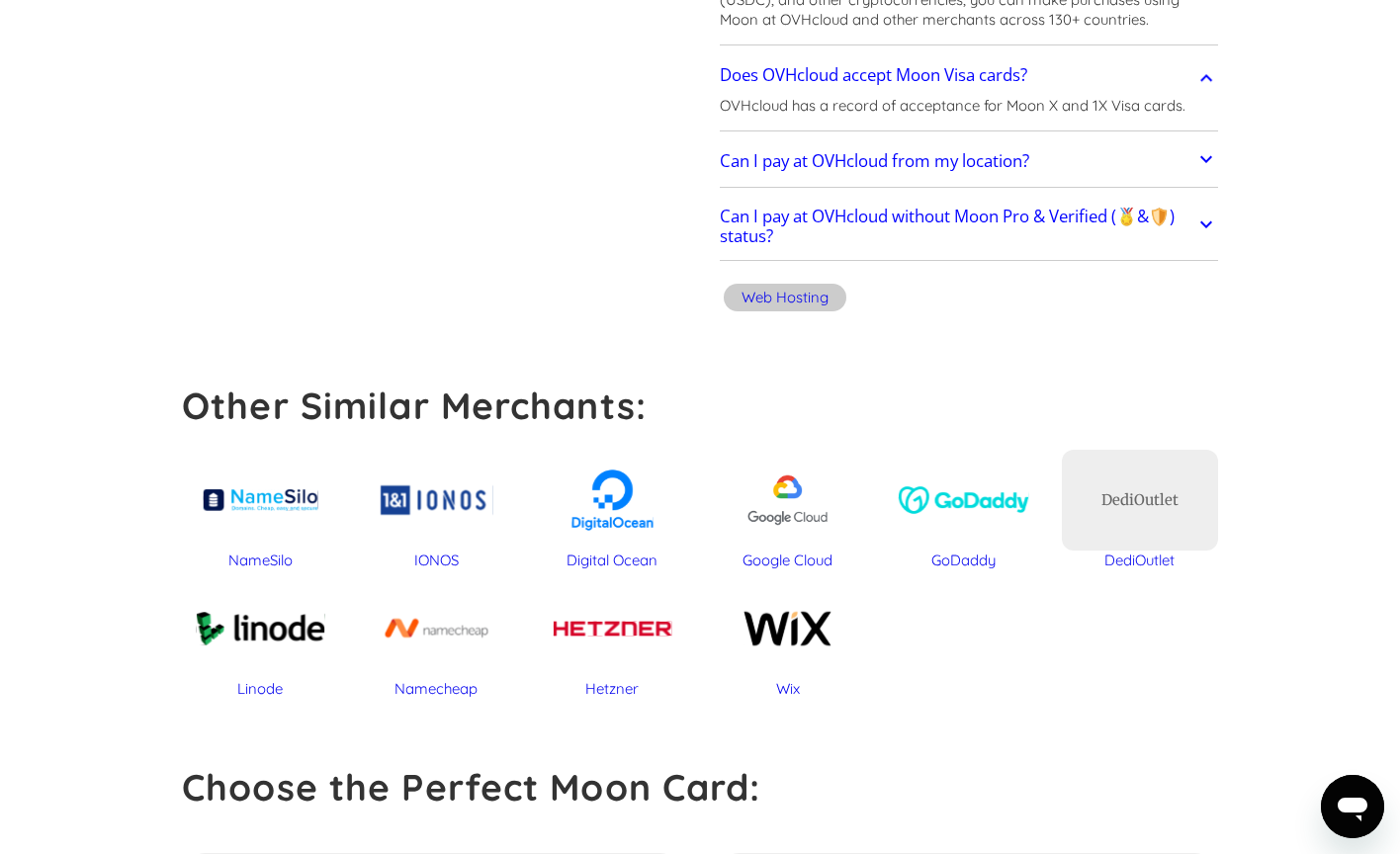 click 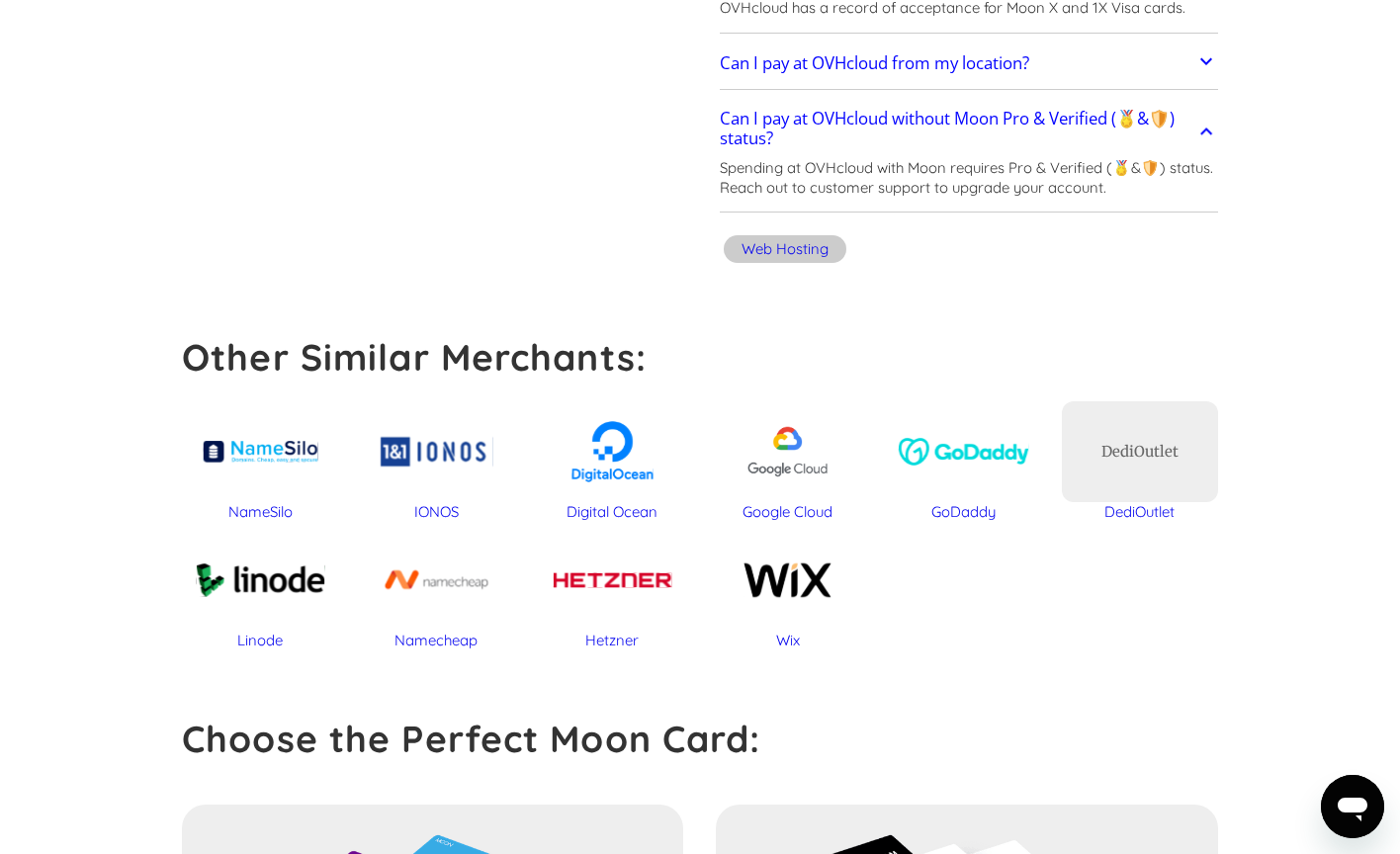 scroll, scrollTop: 896, scrollLeft: 0, axis: vertical 